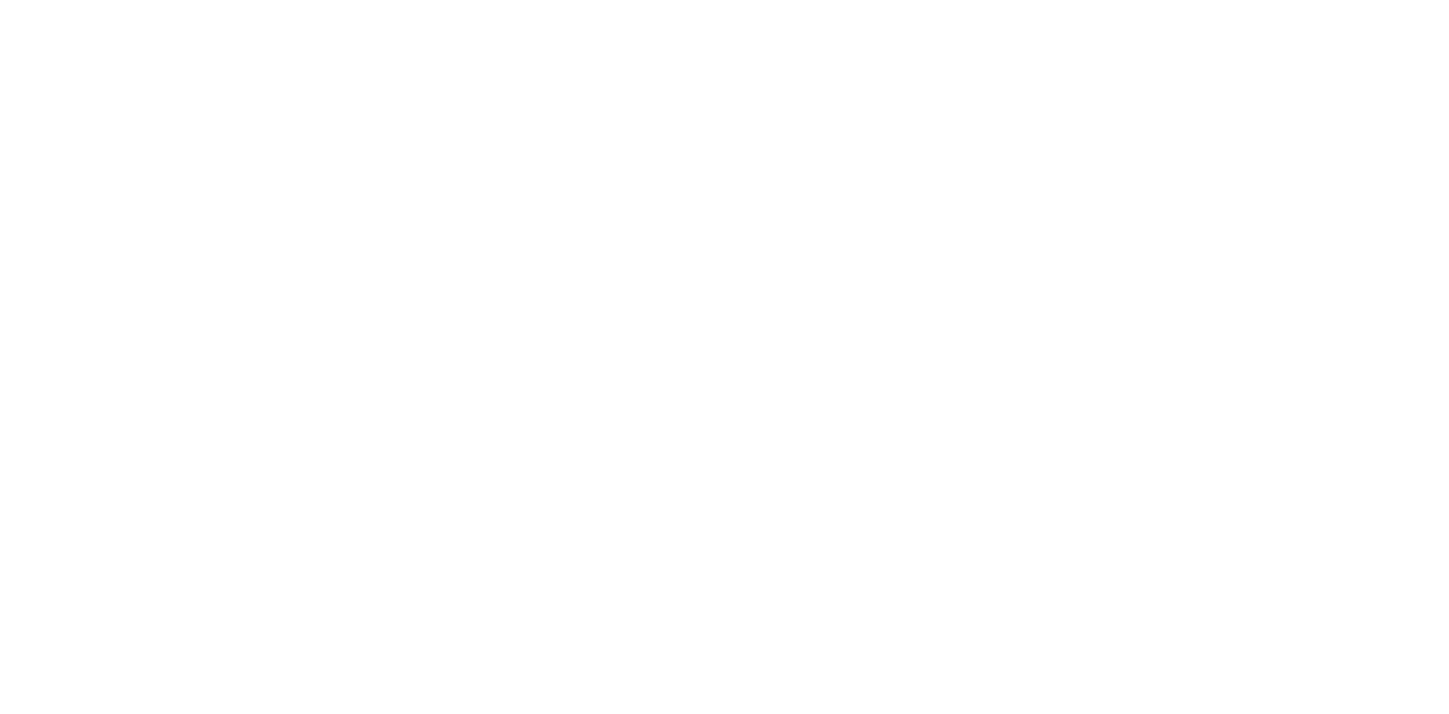 scroll, scrollTop: 0, scrollLeft: 0, axis: both 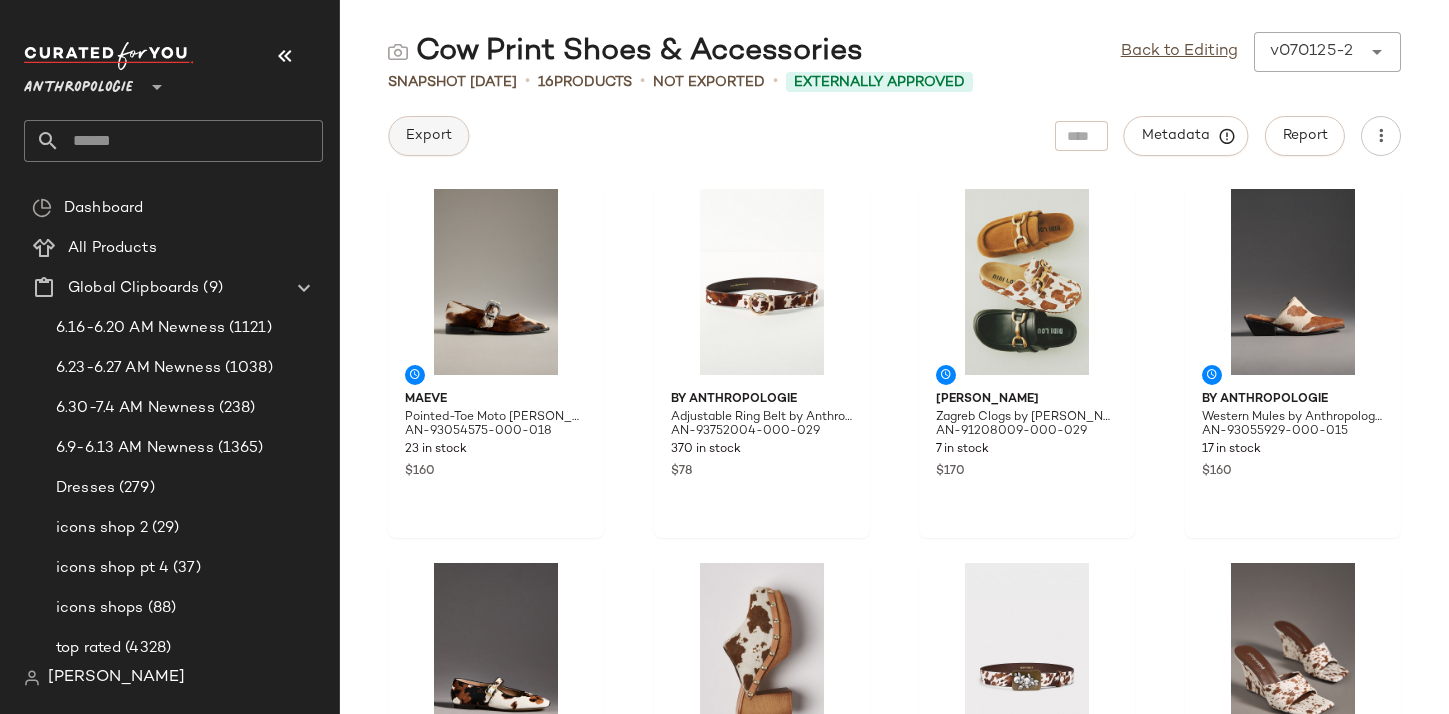 click on "Export" at bounding box center [428, 136] 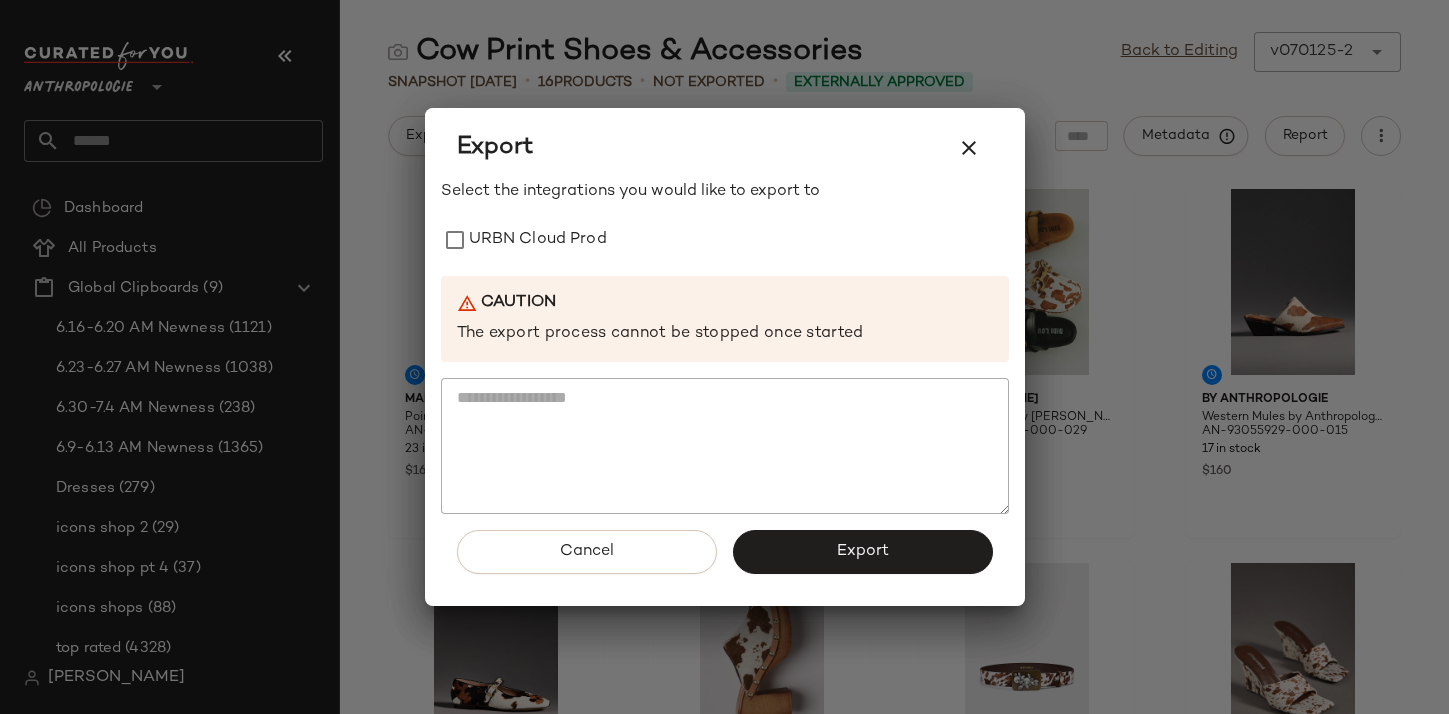 click on "Caution The export process cannot be stopped once started" at bounding box center [725, 319] 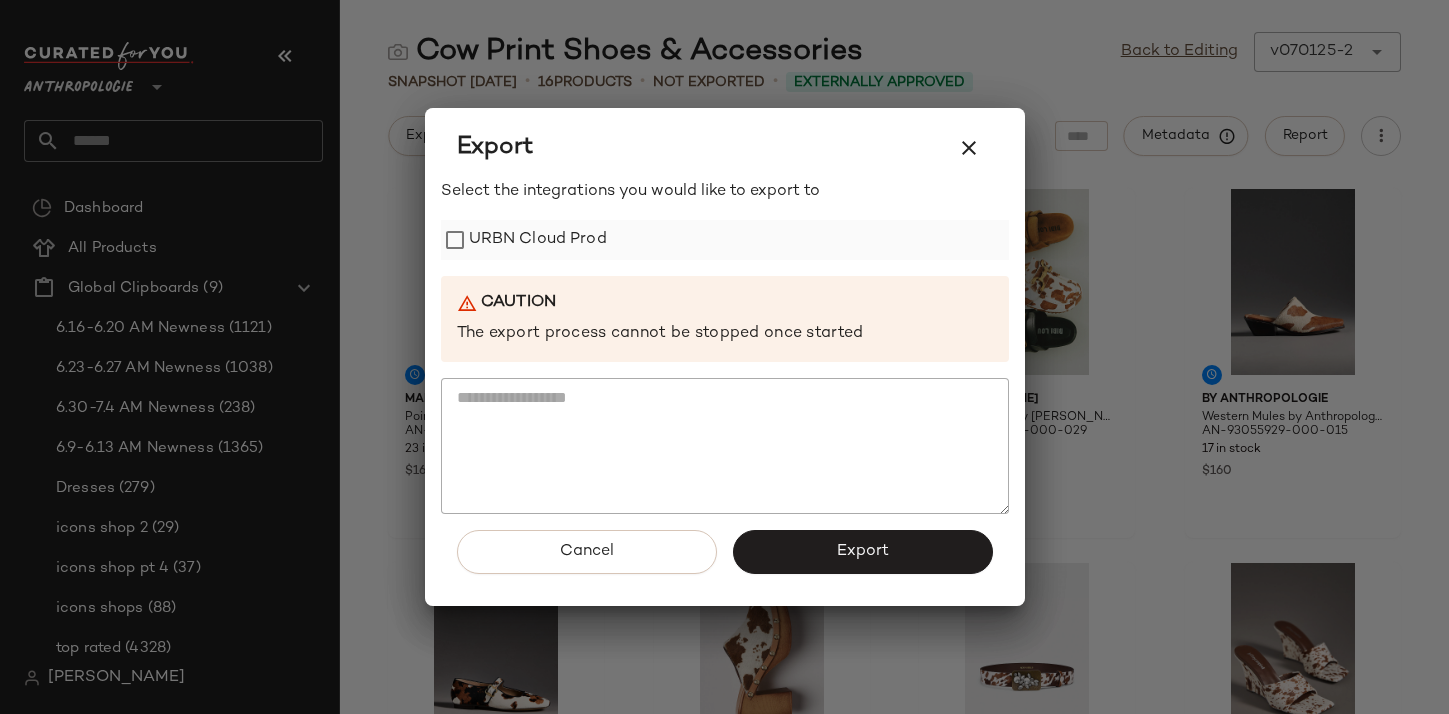 click on "URBN Cloud Prod" at bounding box center (538, 240) 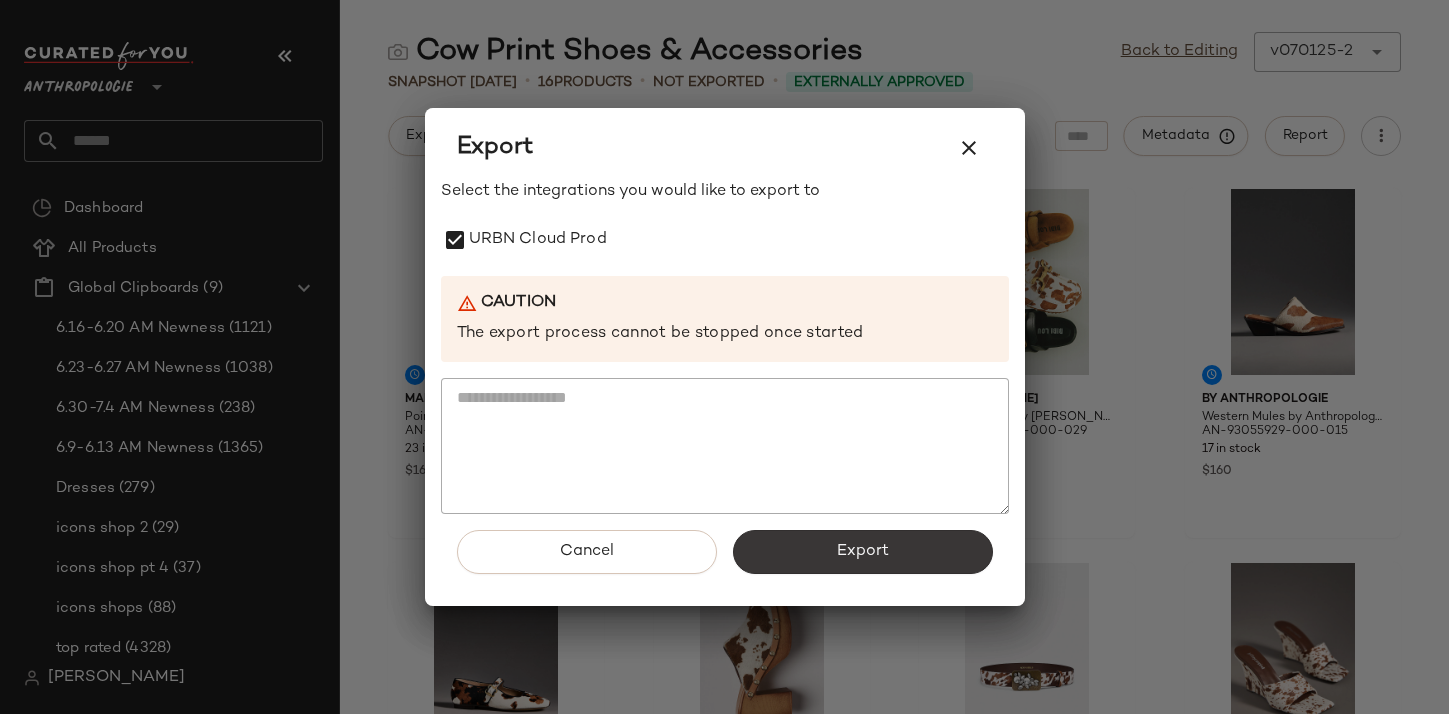 click on "Export" at bounding box center (863, 552) 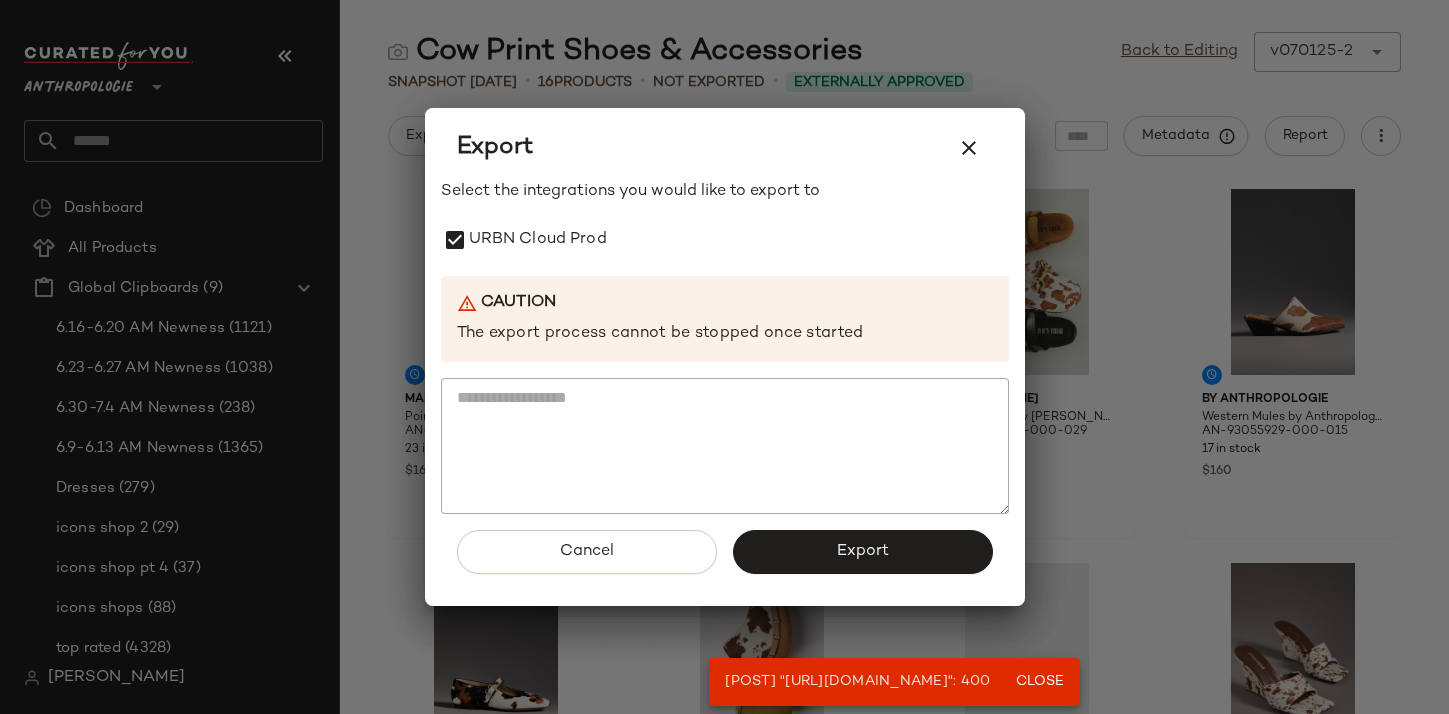 click at bounding box center (724, 357) 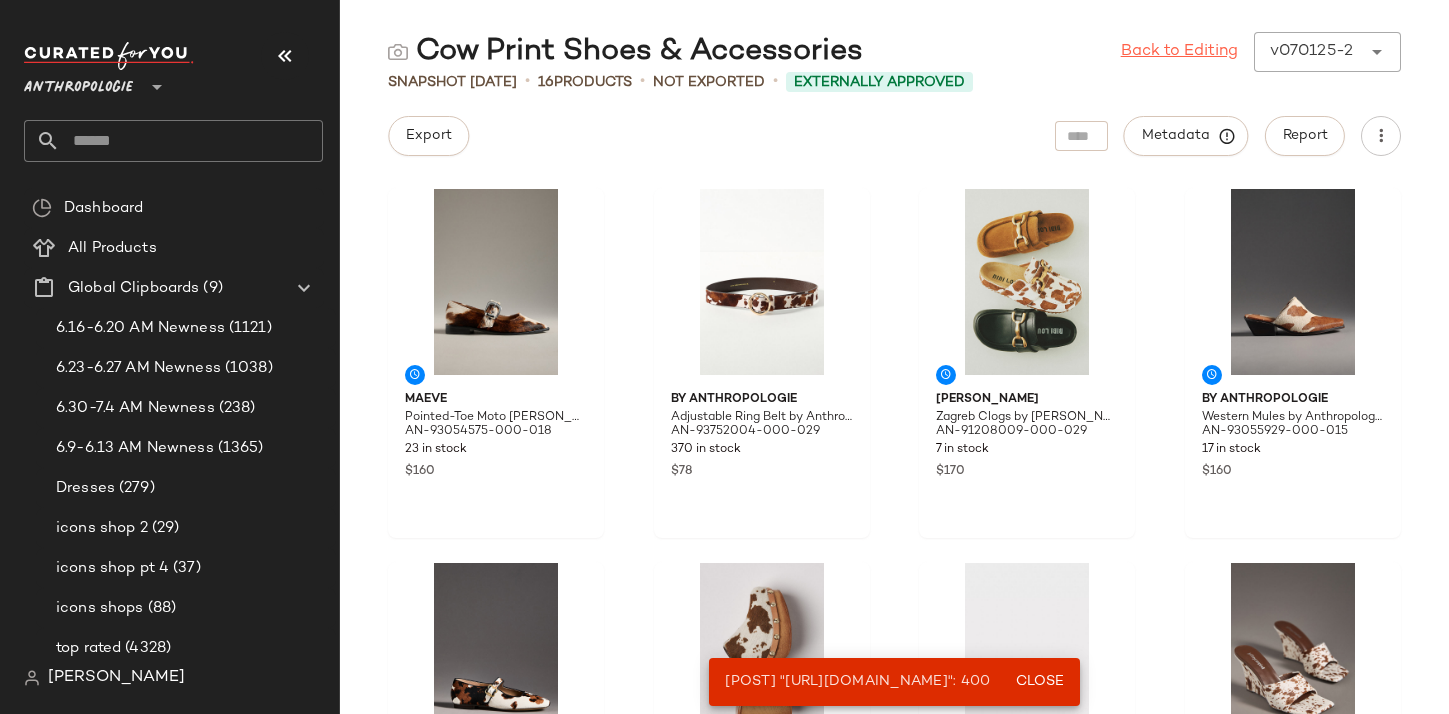 click on "Back to Editing" at bounding box center (1179, 52) 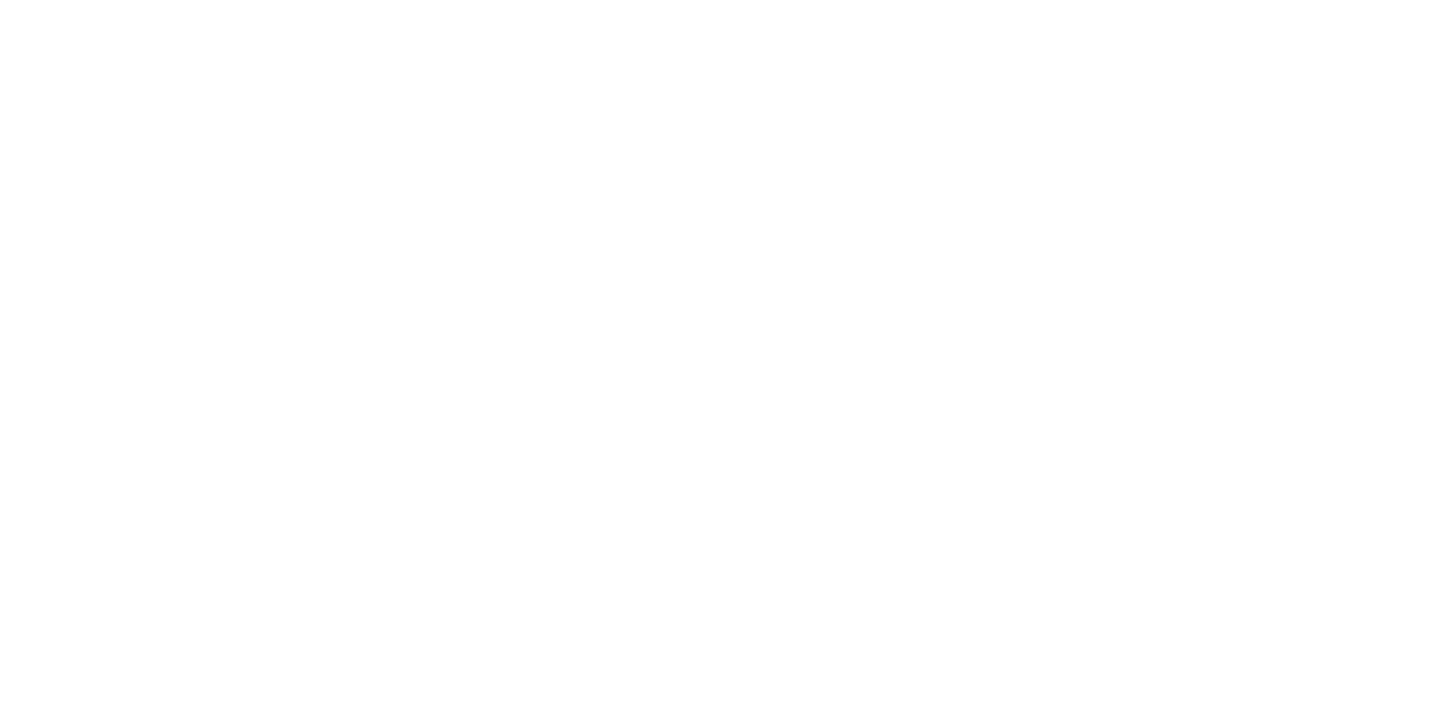 scroll, scrollTop: 0, scrollLeft: 0, axis: both 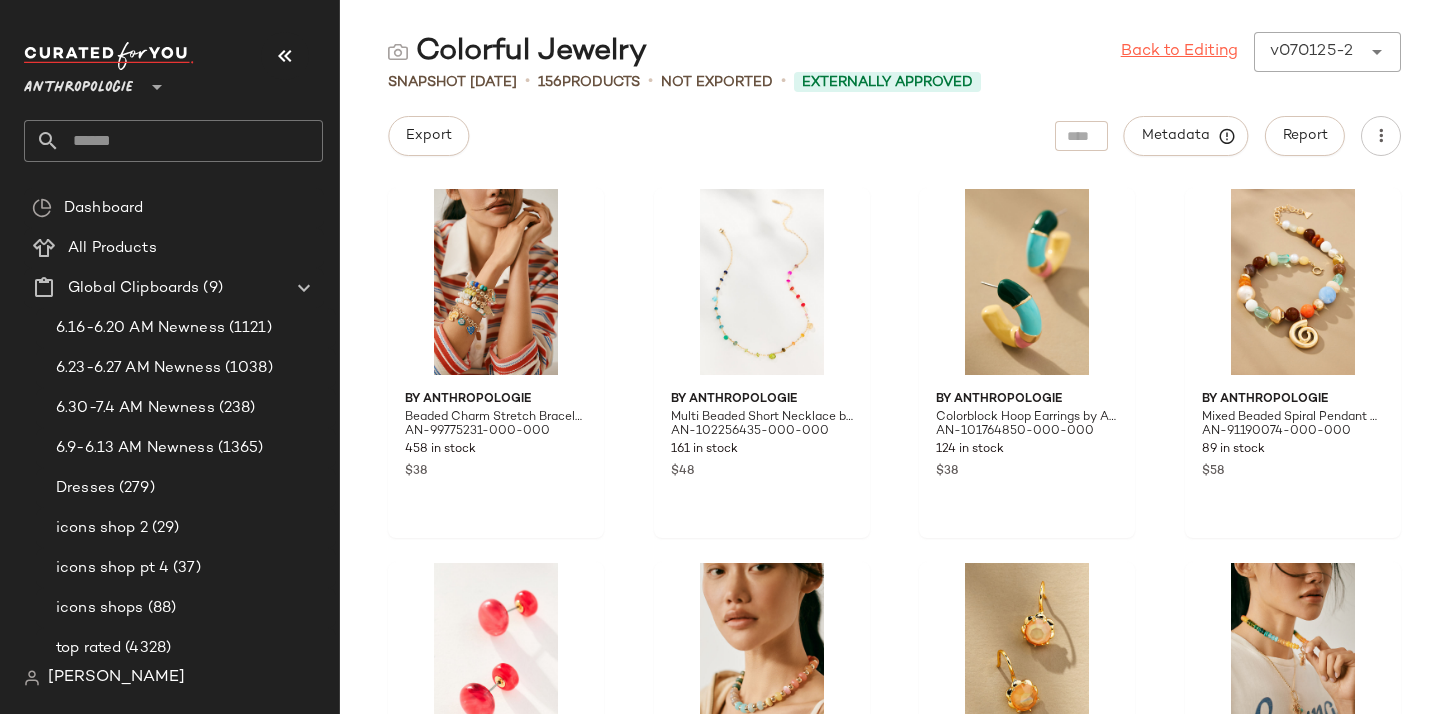 click on "Back to Editing" at bounding box center (1179, 52) 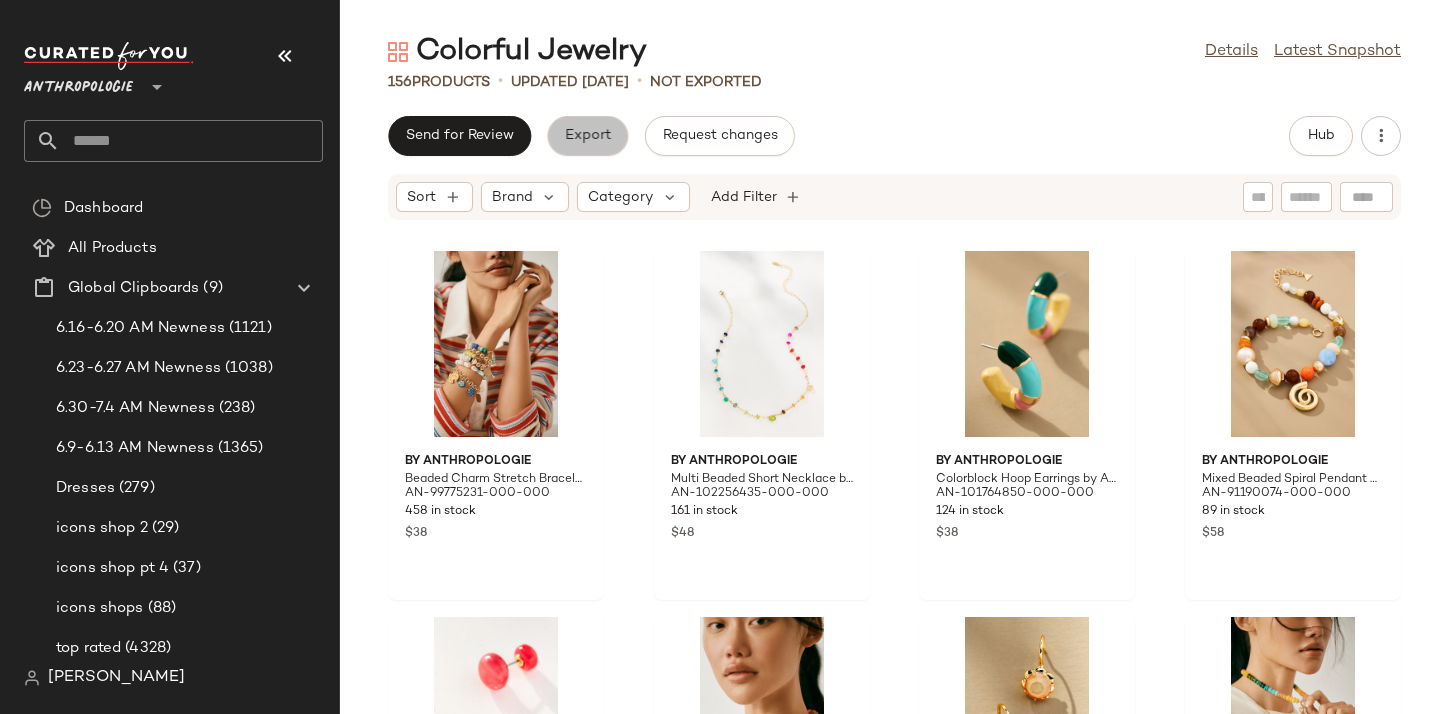 click on "Export" 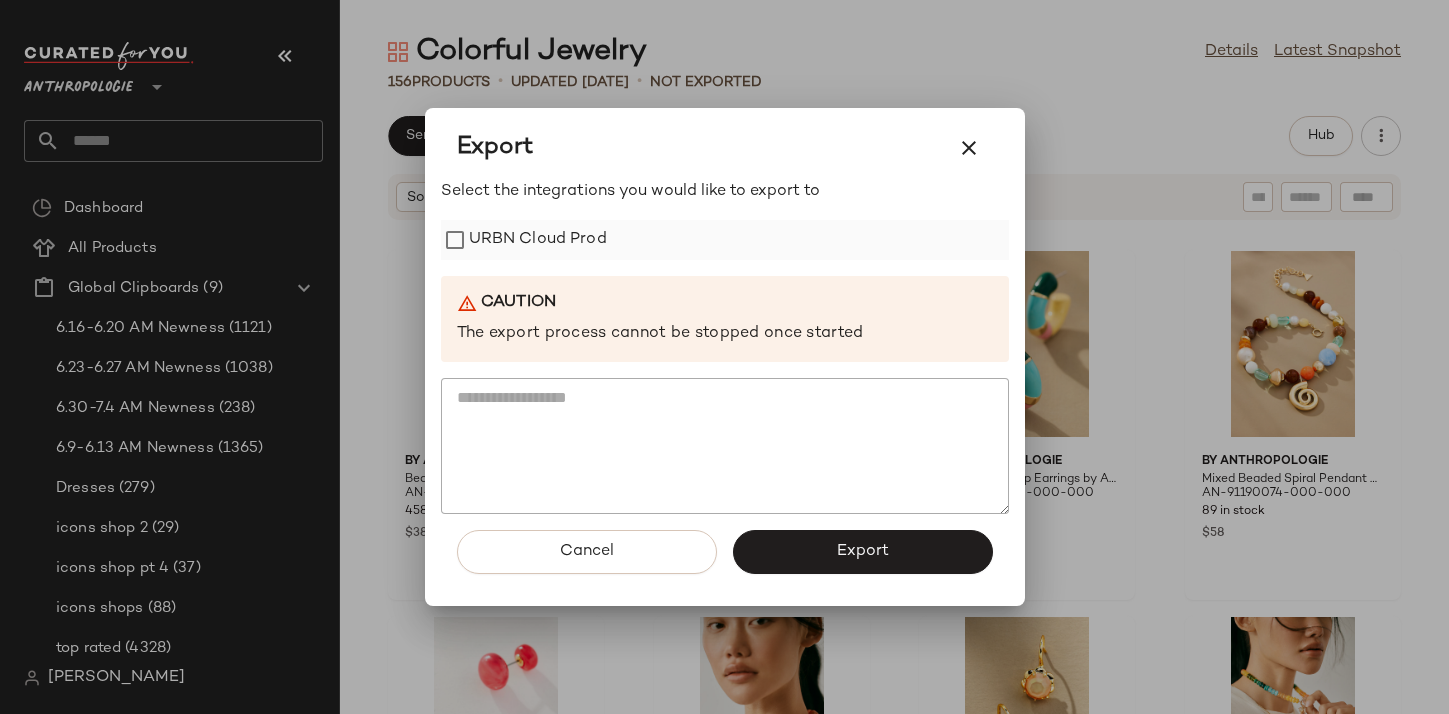 click on "URBN Cloud Prod" at bounding box center (538, 240) 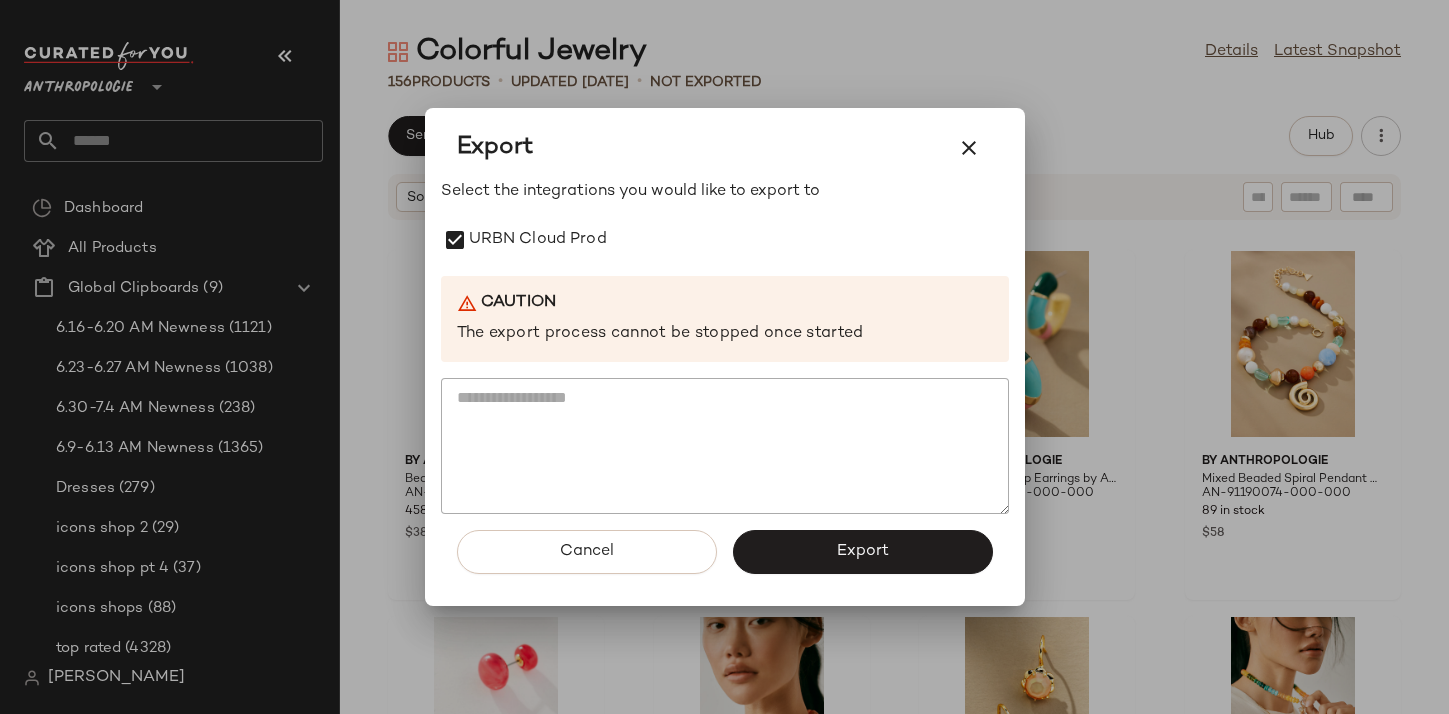 click on "Export  Select the integrations you would like to export to URBN Cloud Prod Caution The export process cannot be stopped once started  Cancel   Export" 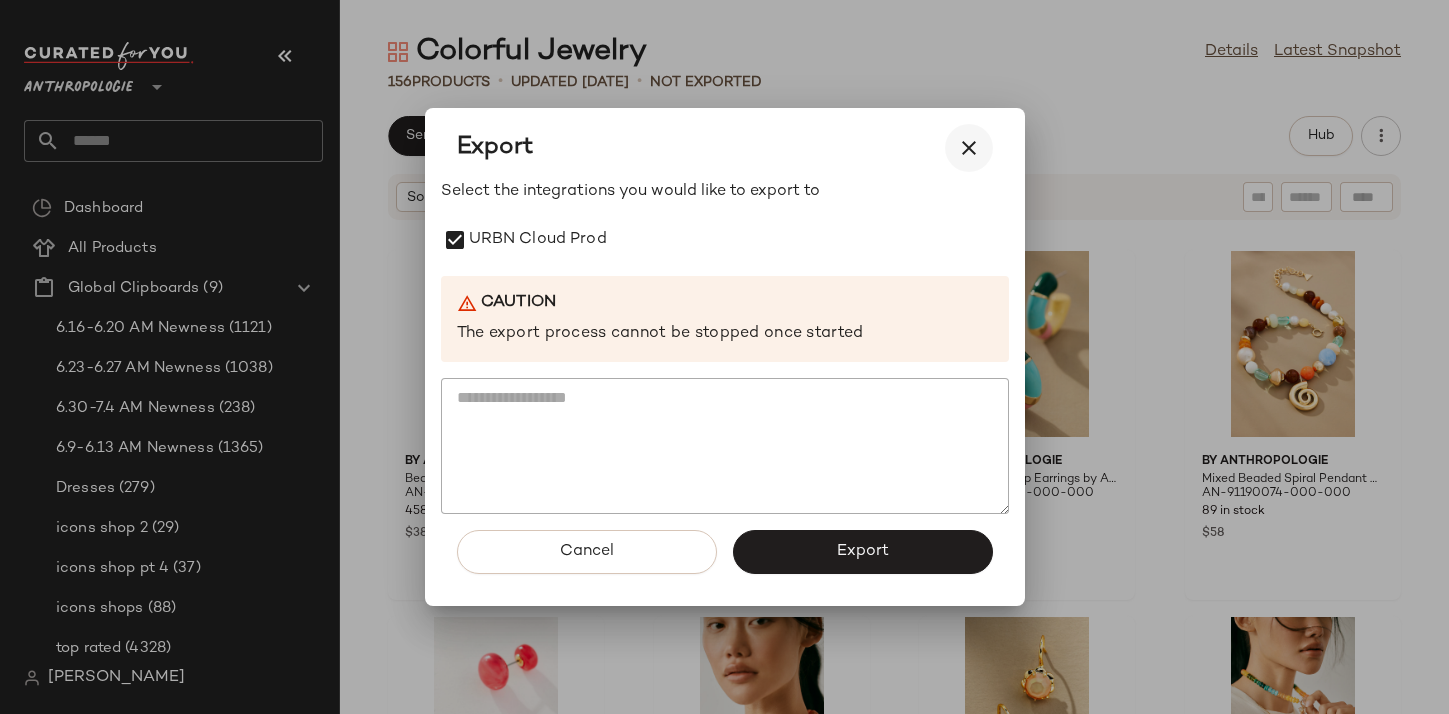 click at bounding box center (969, 148) 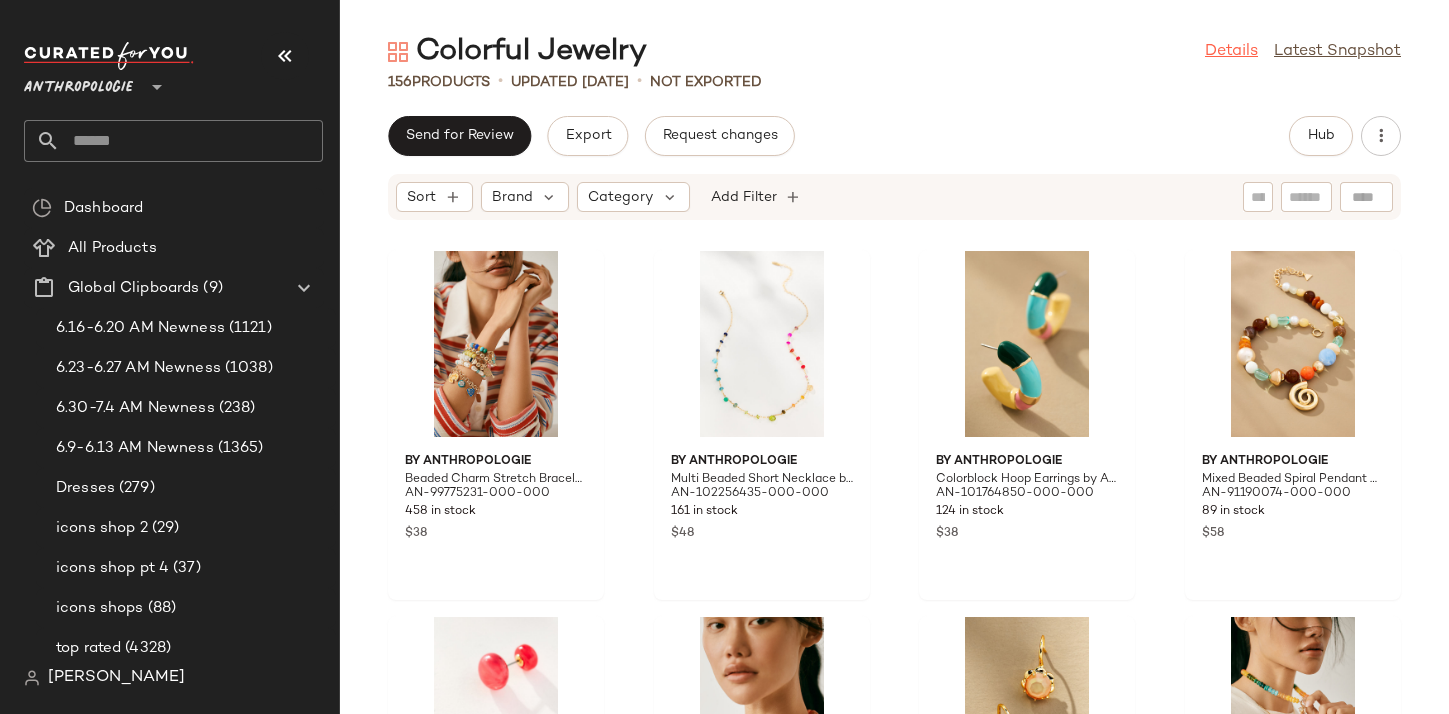 click on "Details" at bounding box center [1231, 52] 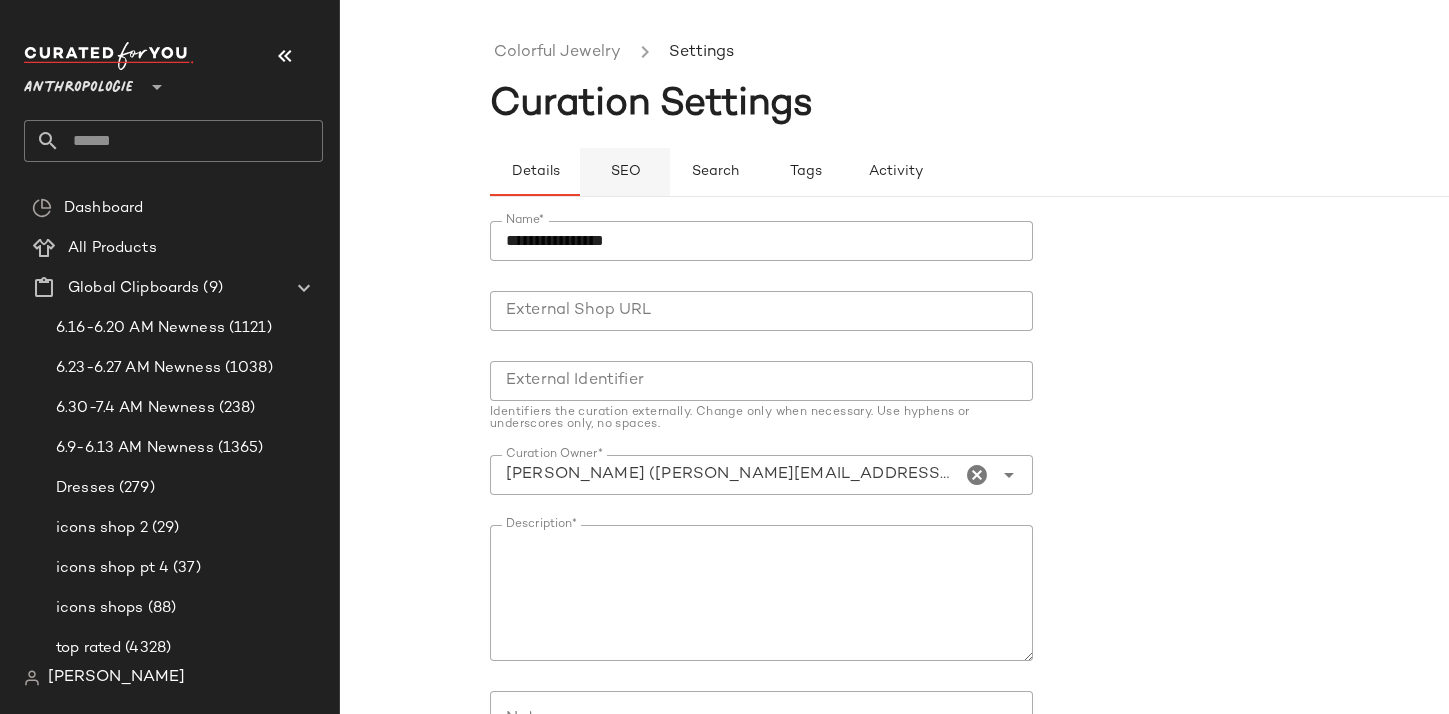click on "SEO" 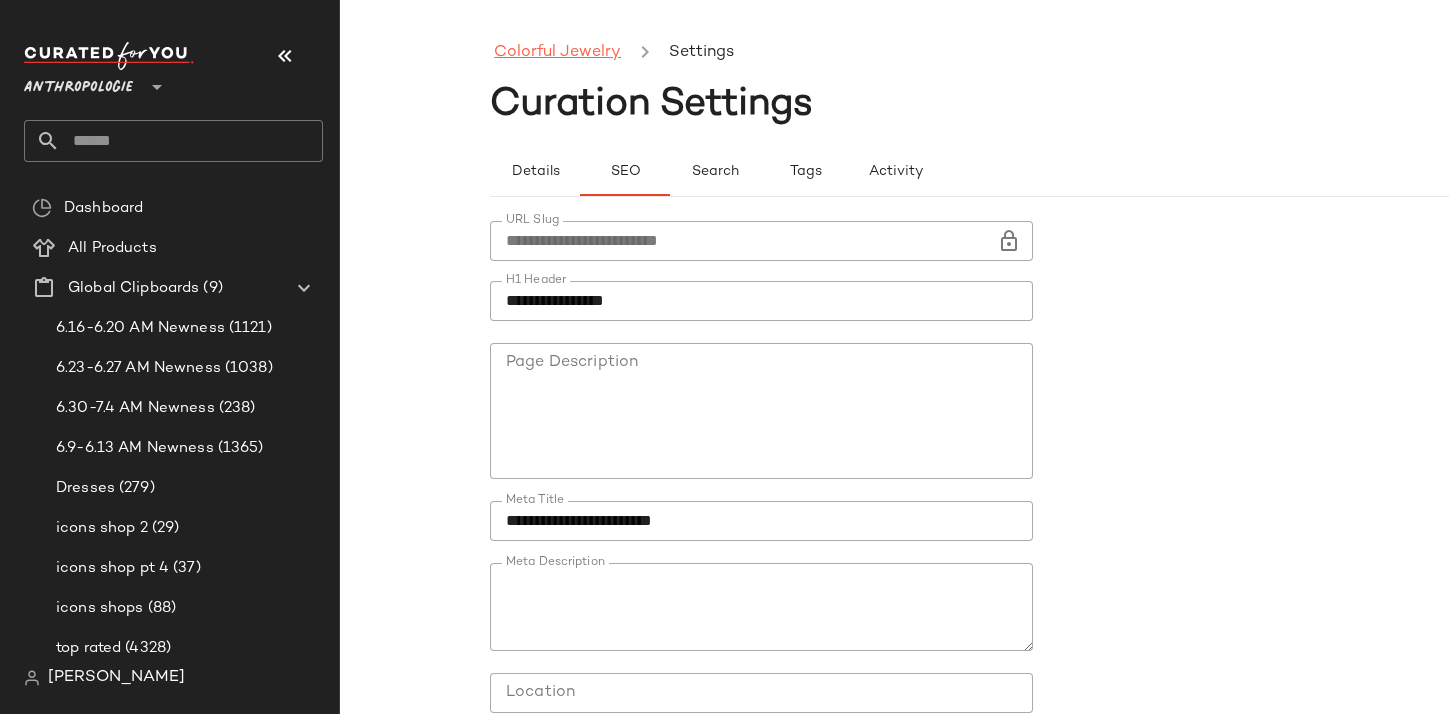 click on "Colorful Jewelry" at bounding box center [557, 53] 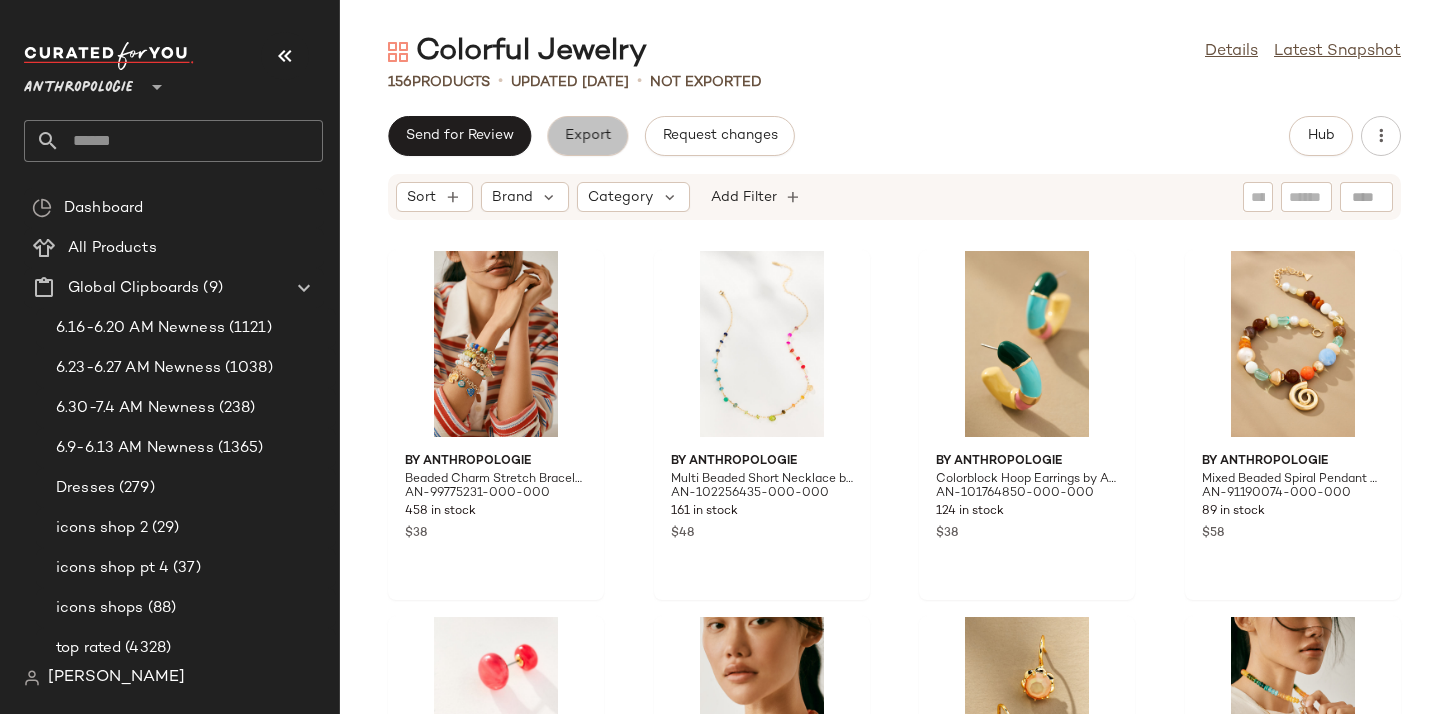 click on "Export" at bounding box center [587, 136] 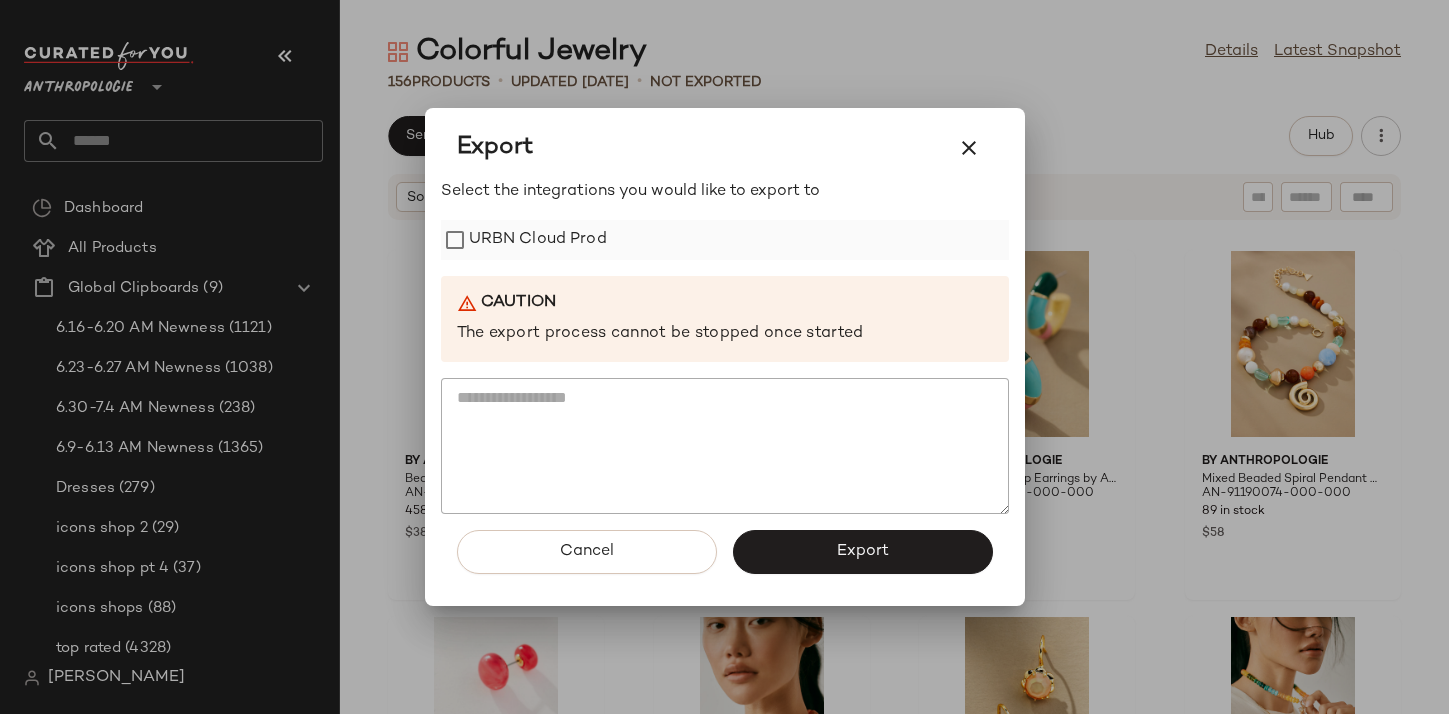 click on "URBN Cloud Prod" at bounding box center (538, 240) 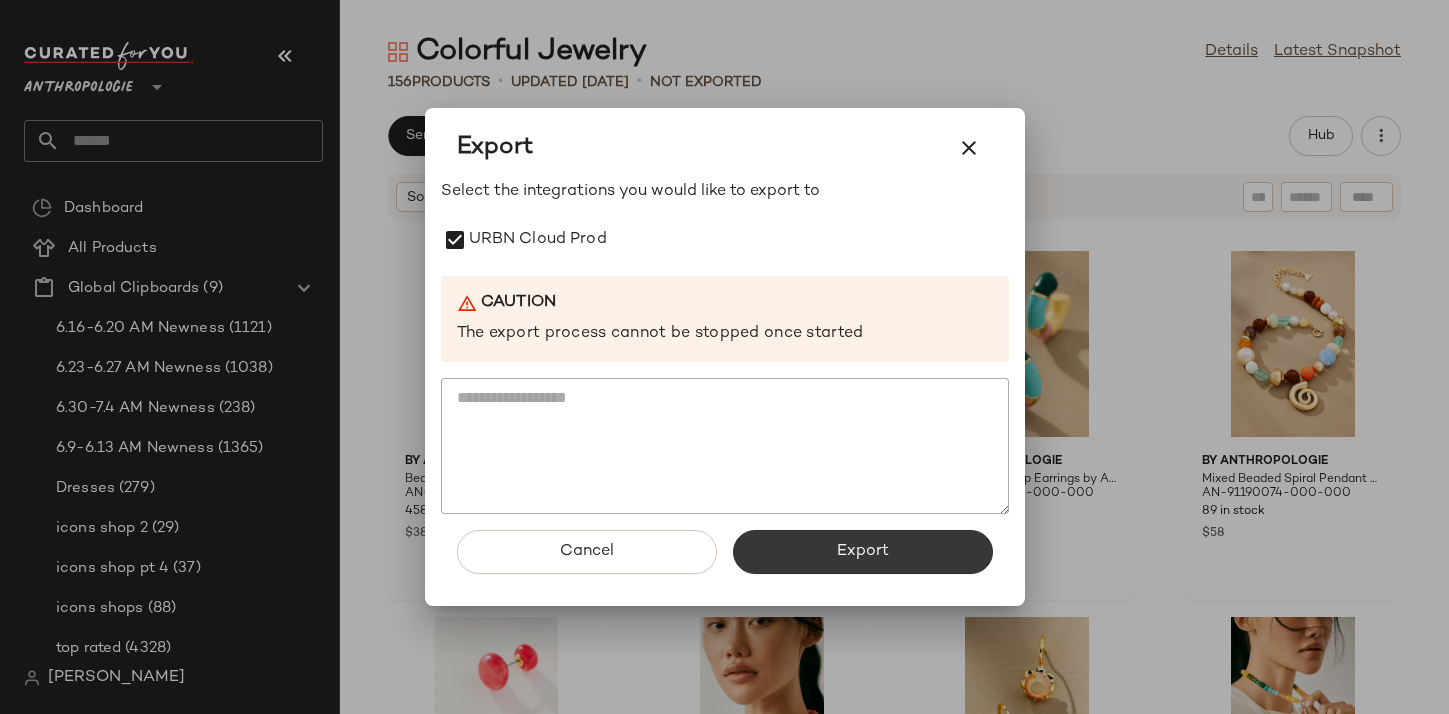 click on "Export" 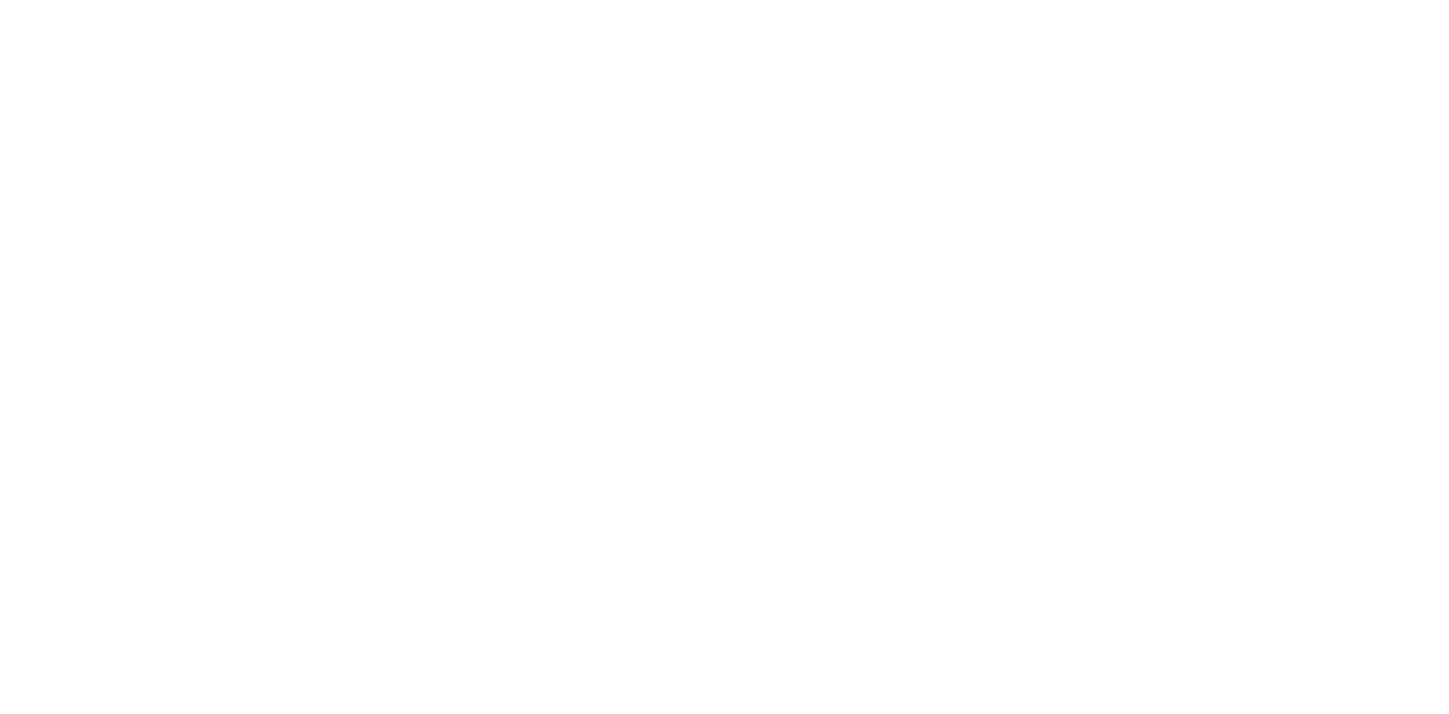 scroll, scrollTop: 0, scrollLeft: 0, axis: both 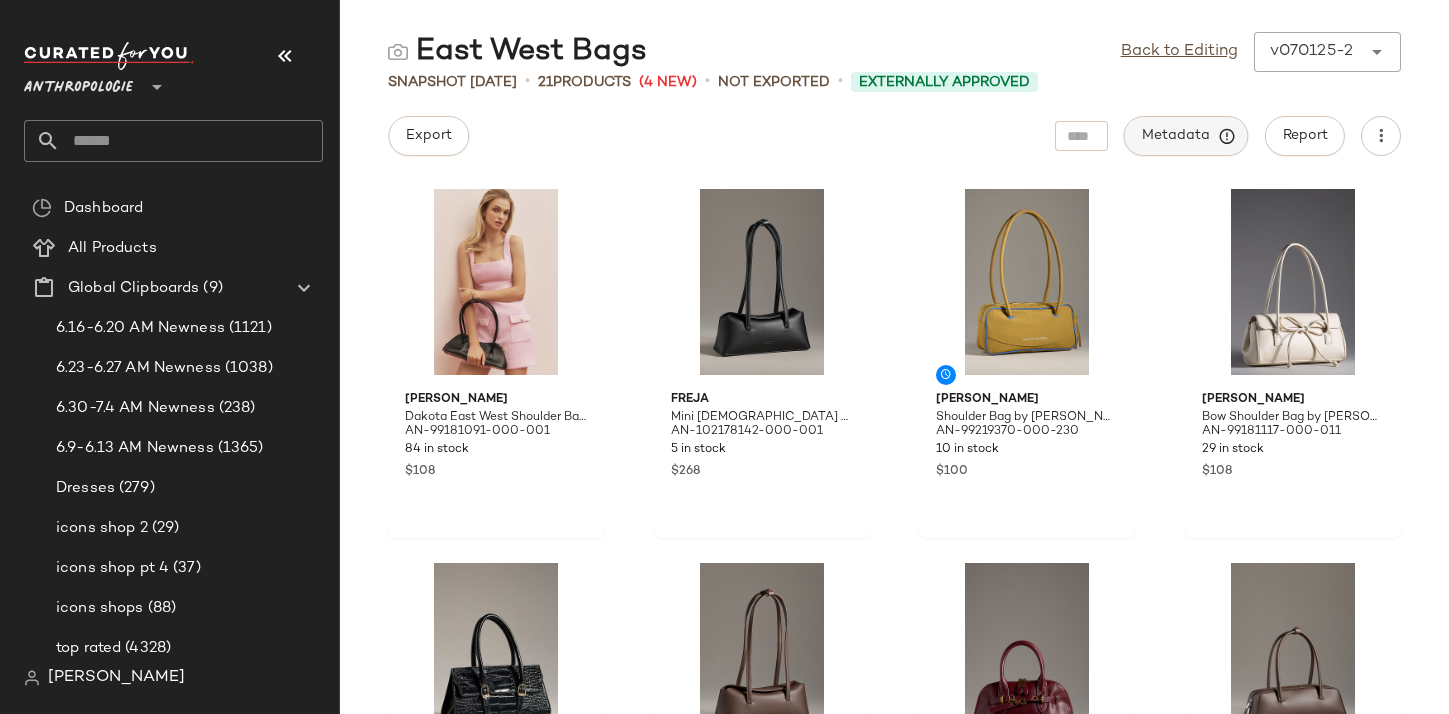 click on "Metadata" 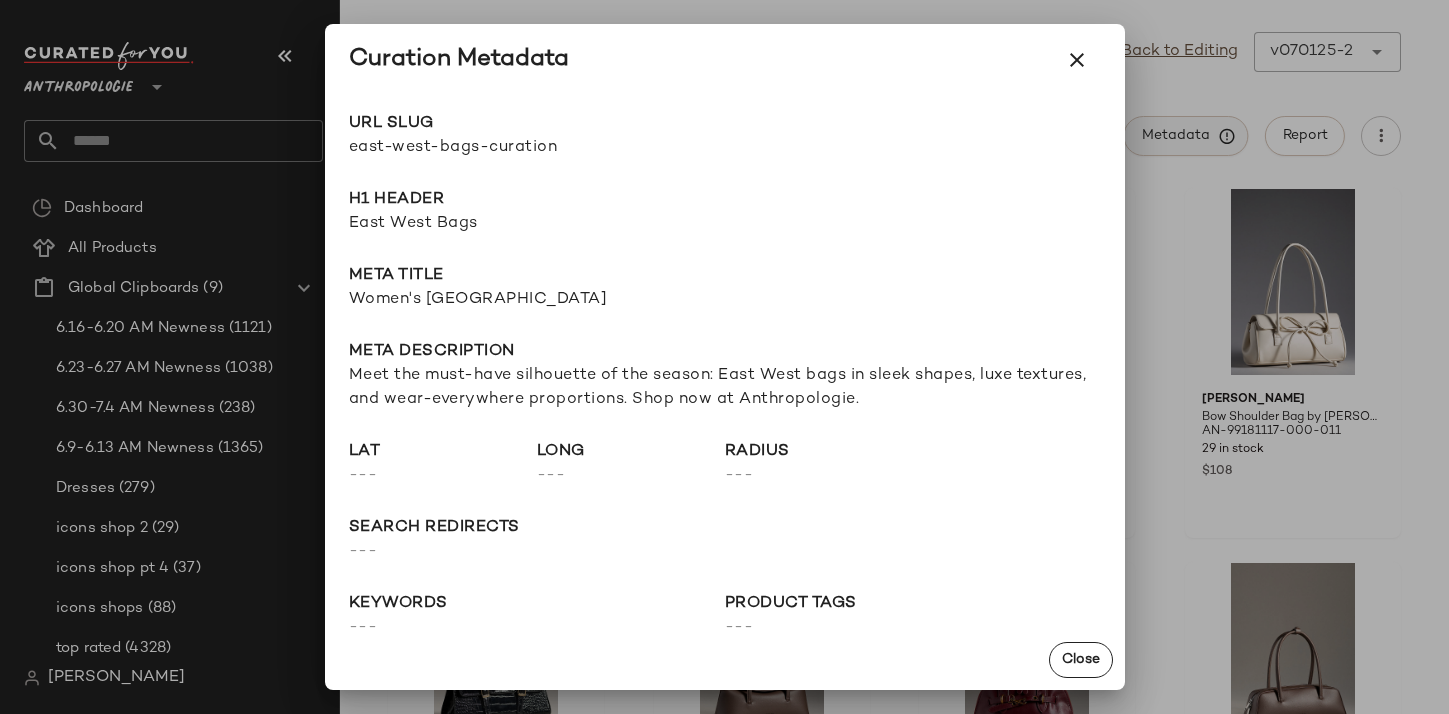 click at bounding box center (724, 357) 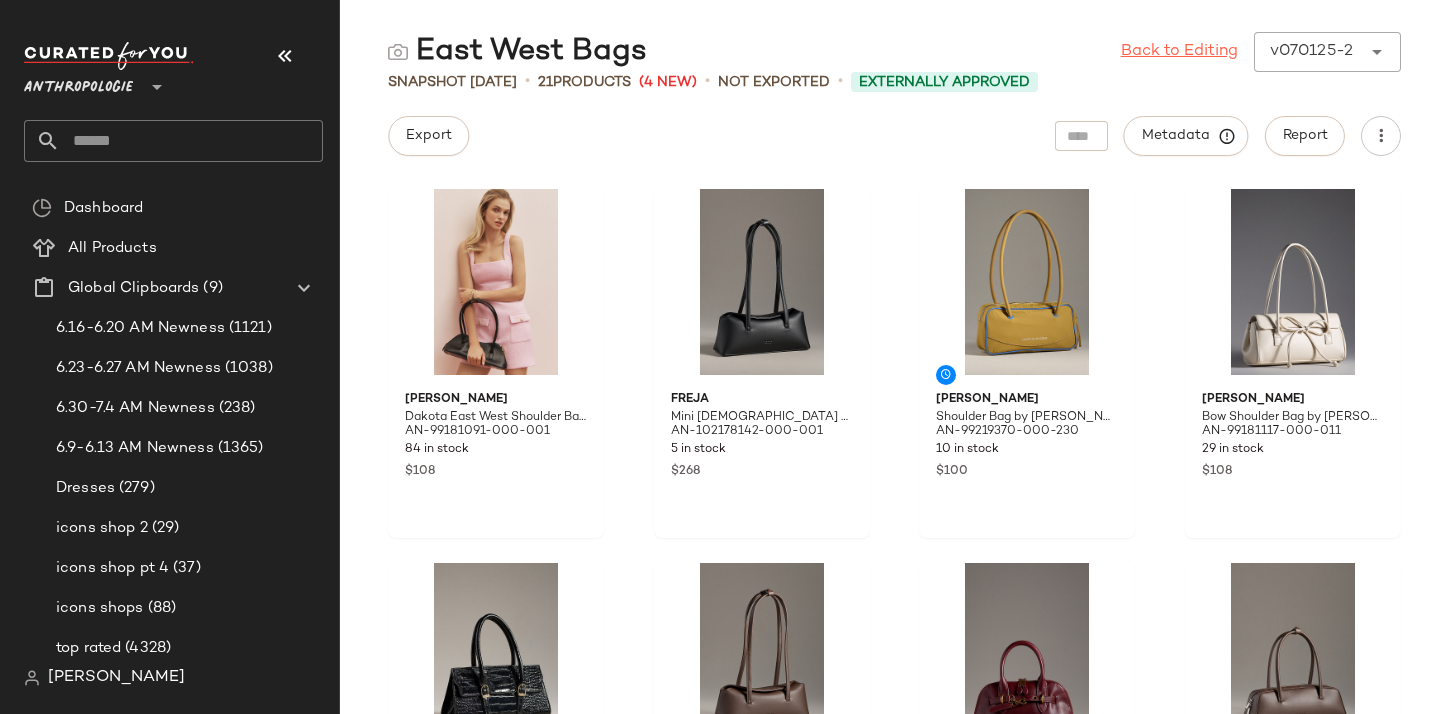 click on "Back to Editing" at bounding box center [1179, 52] 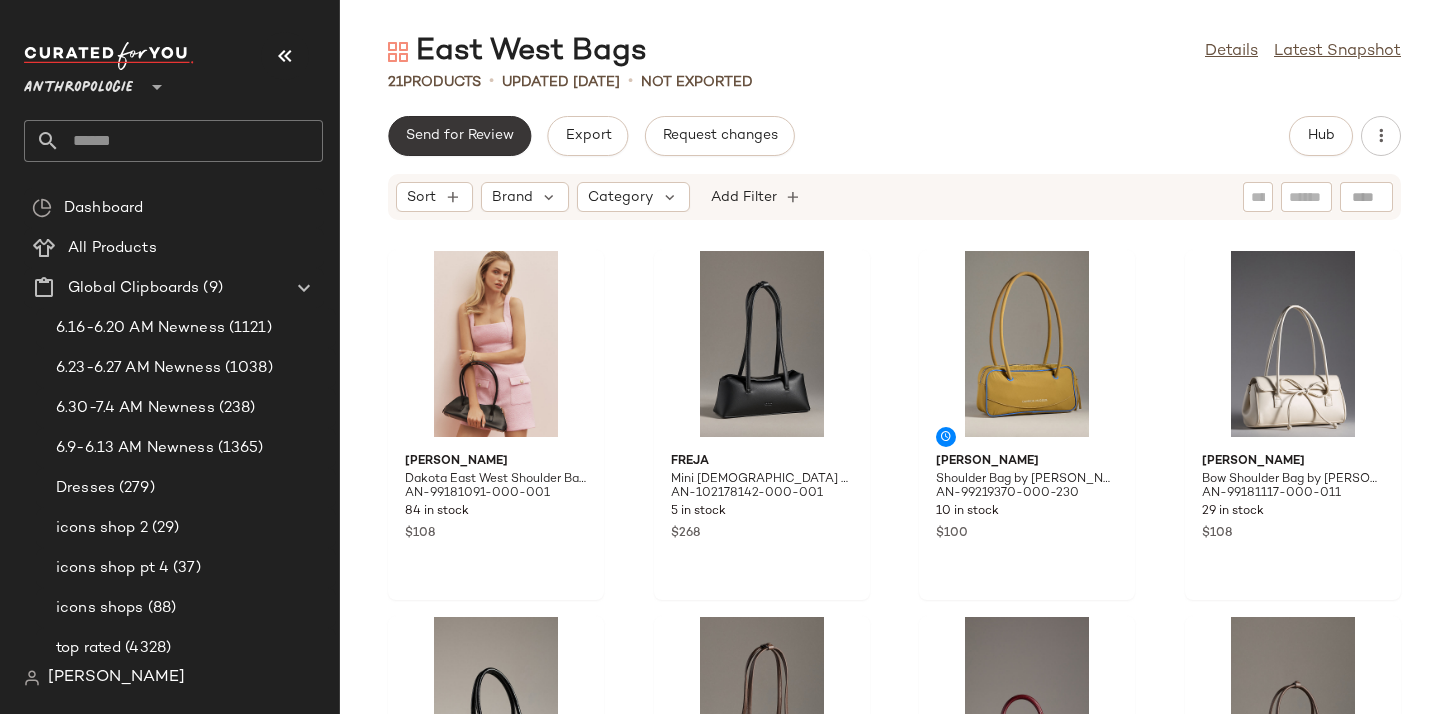 click on "Send for Review" at bounding box center [459, 136] 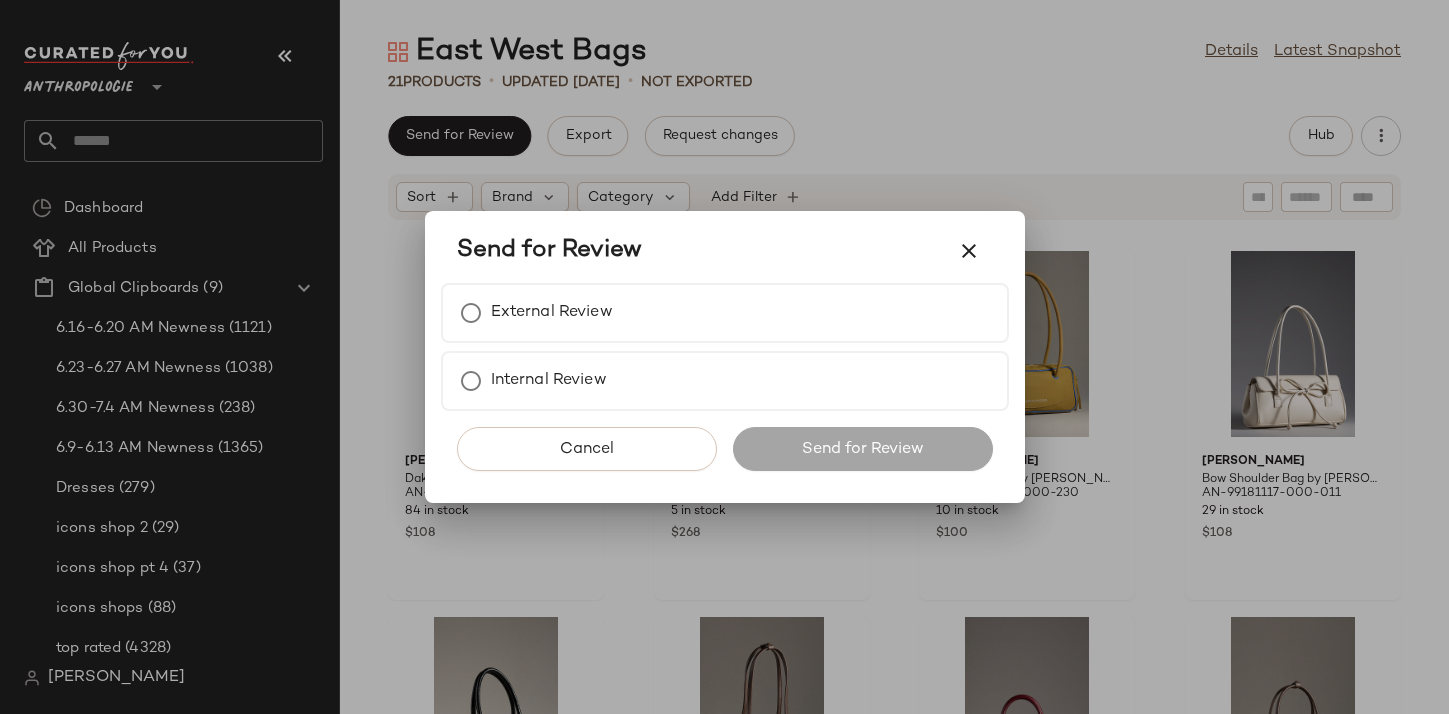 click at bounding box center [724, 357] 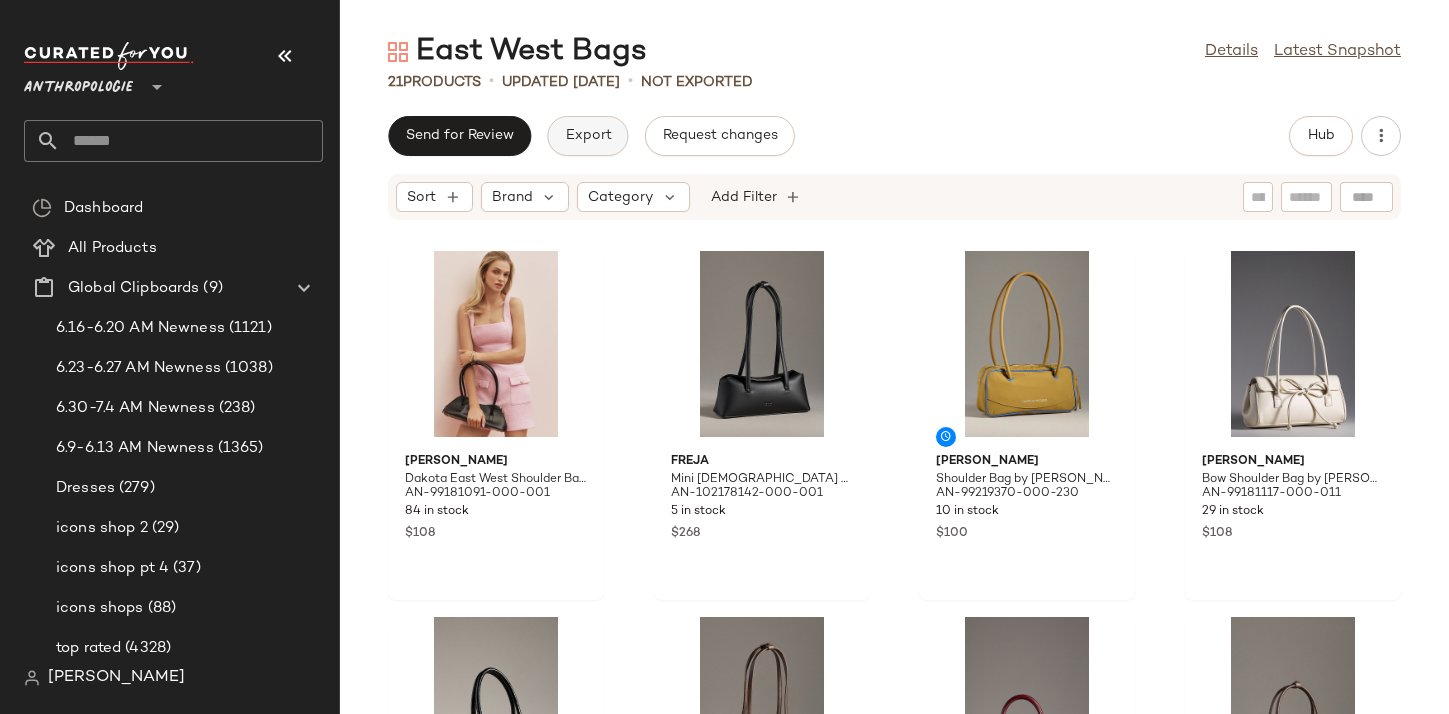 click on "Export" at bounding box center [587, 136] 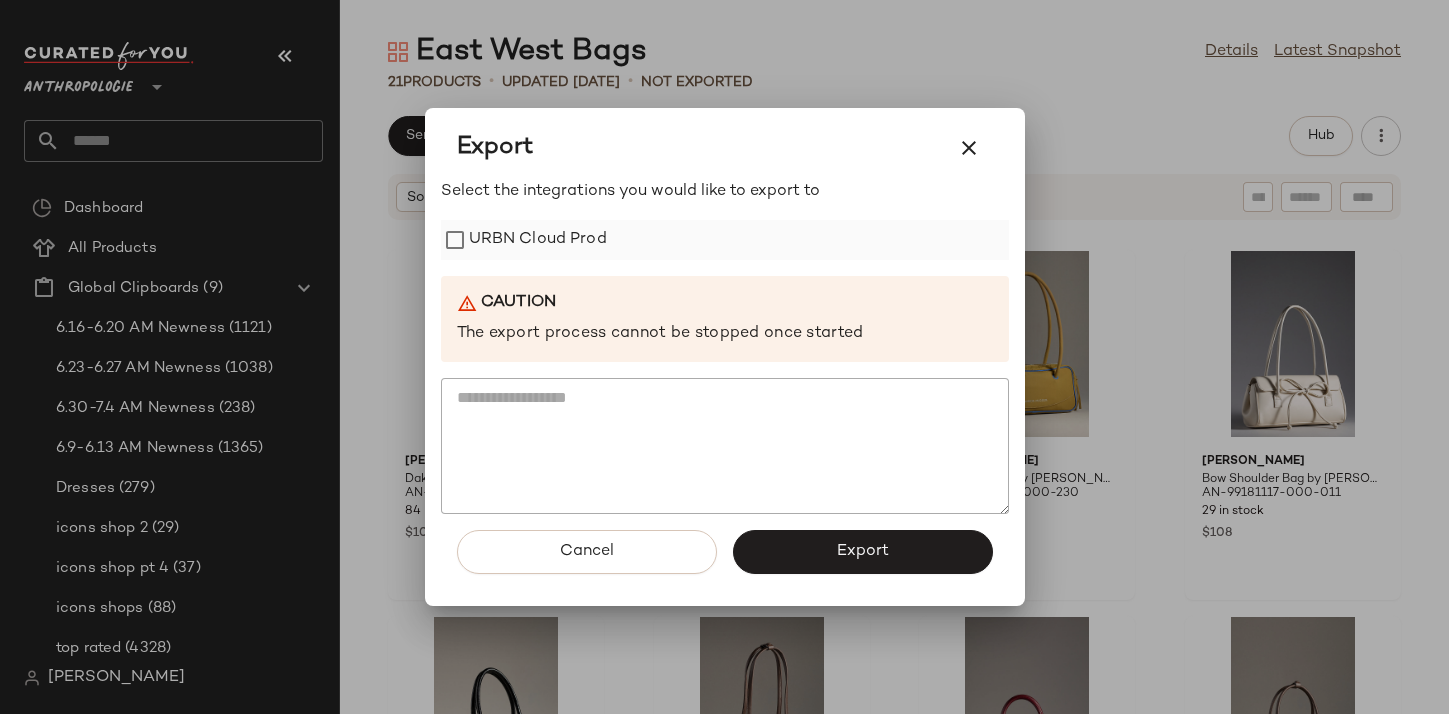 click on "URBN Cloud Prod" at bounding box center [538, 240] 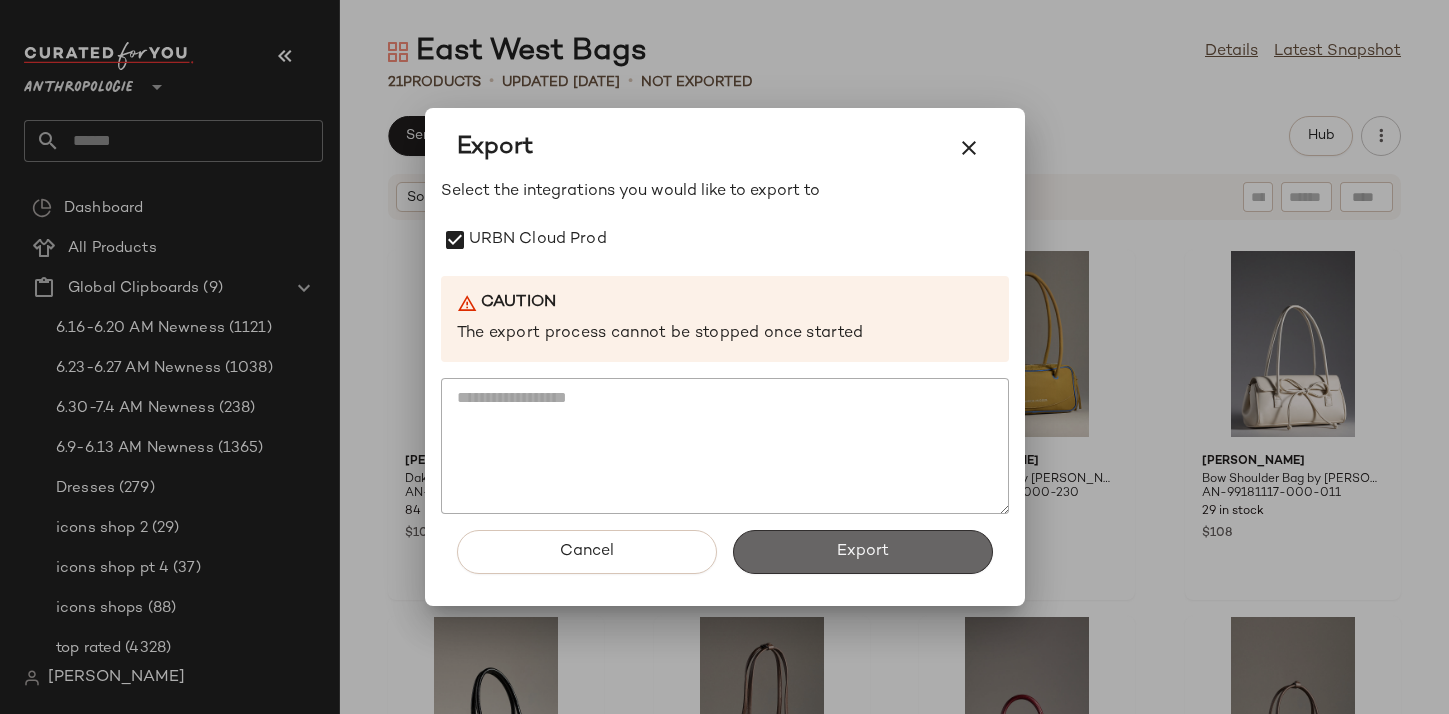 click on "Export" at bounding box center [863, 552] 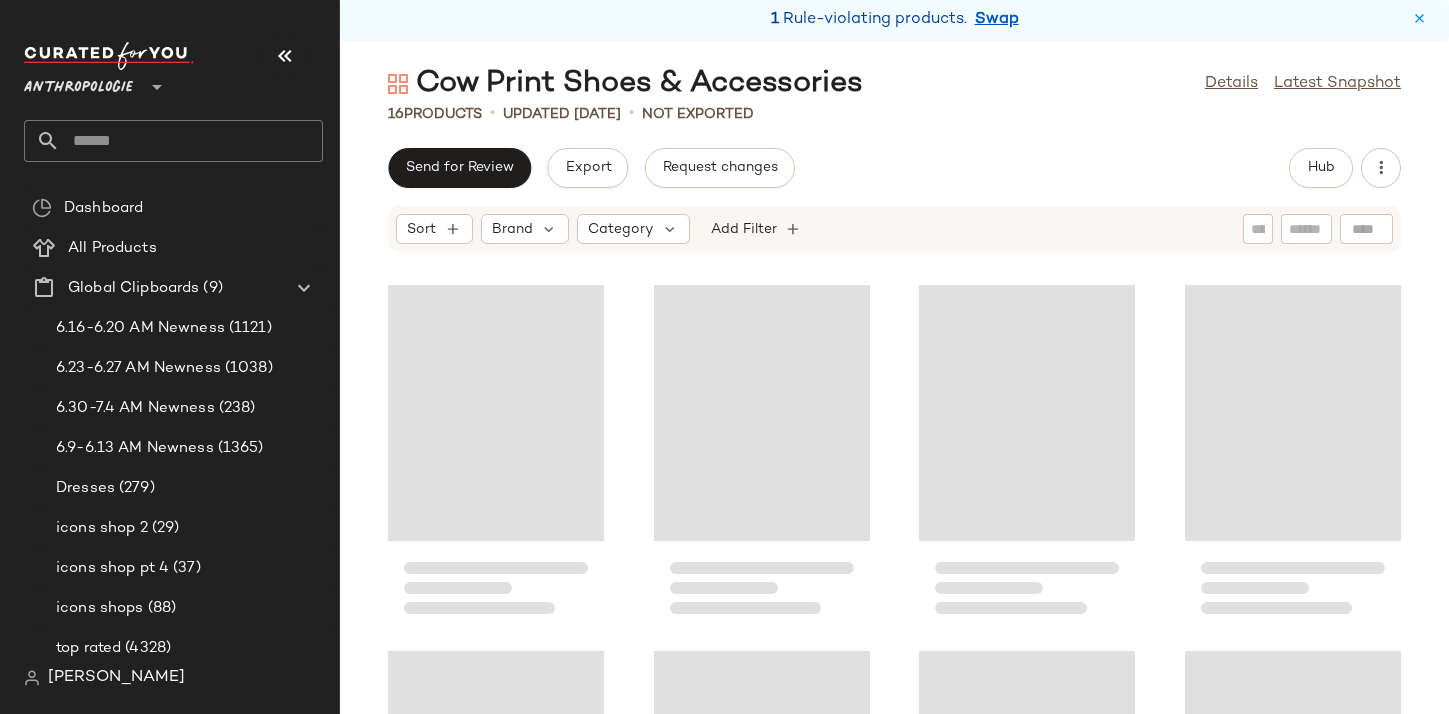 scroll, scrollTop: 0, scrollLeft: 0, axis: both 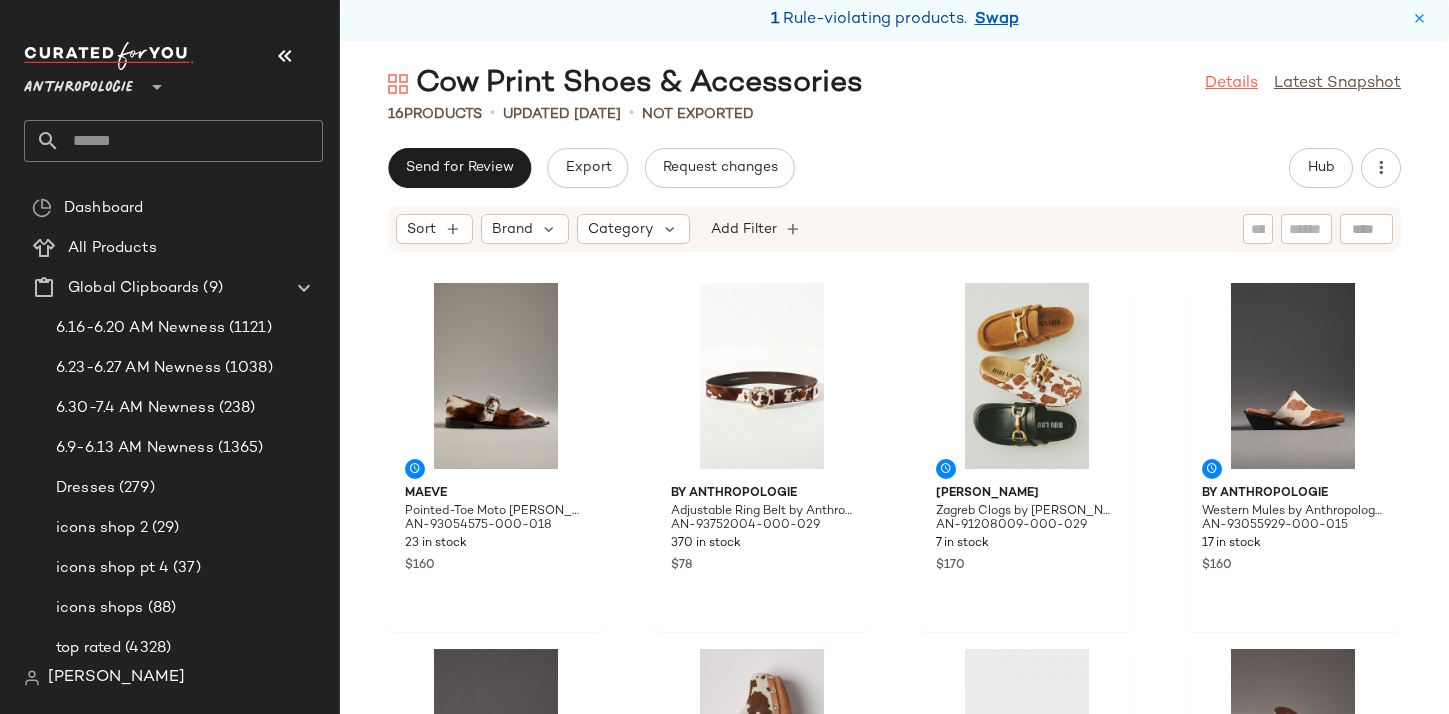 click on "Details" at bounding box center (1231, 84) 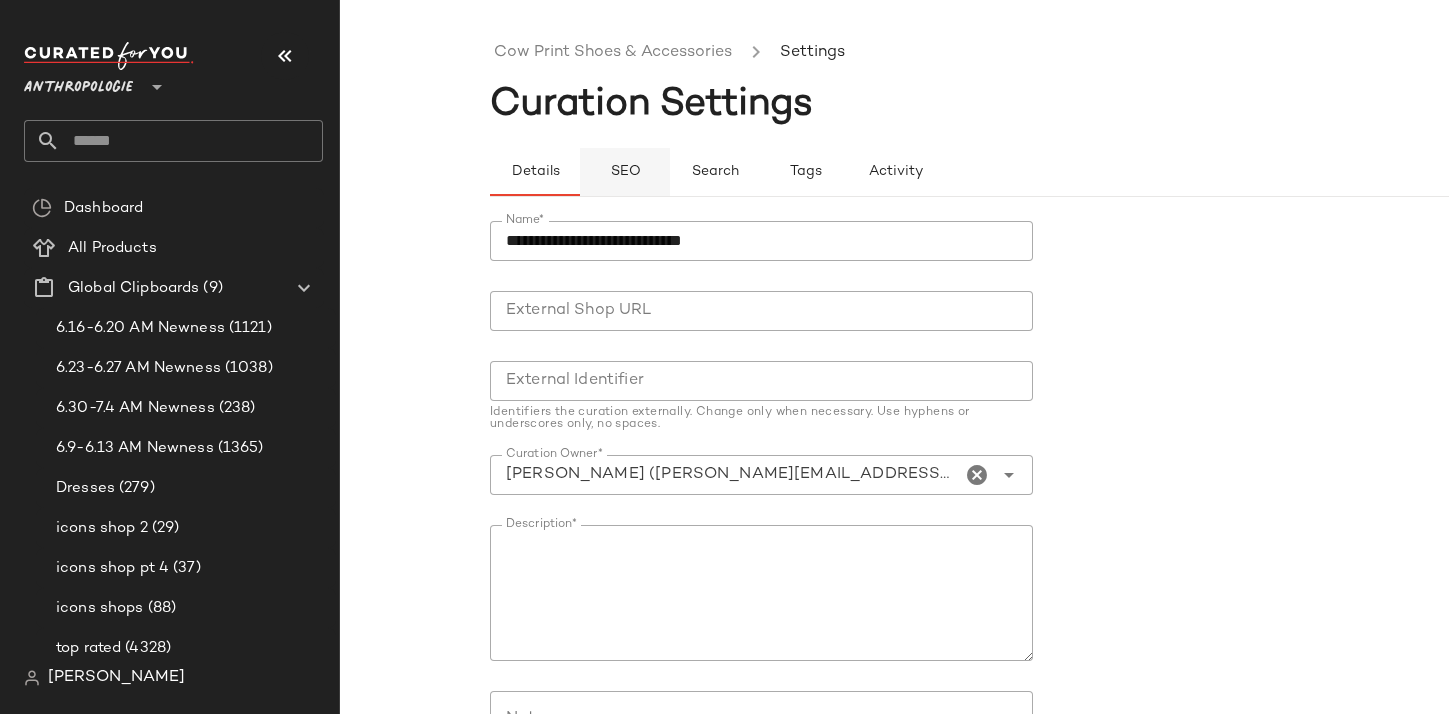 click on "SEO" 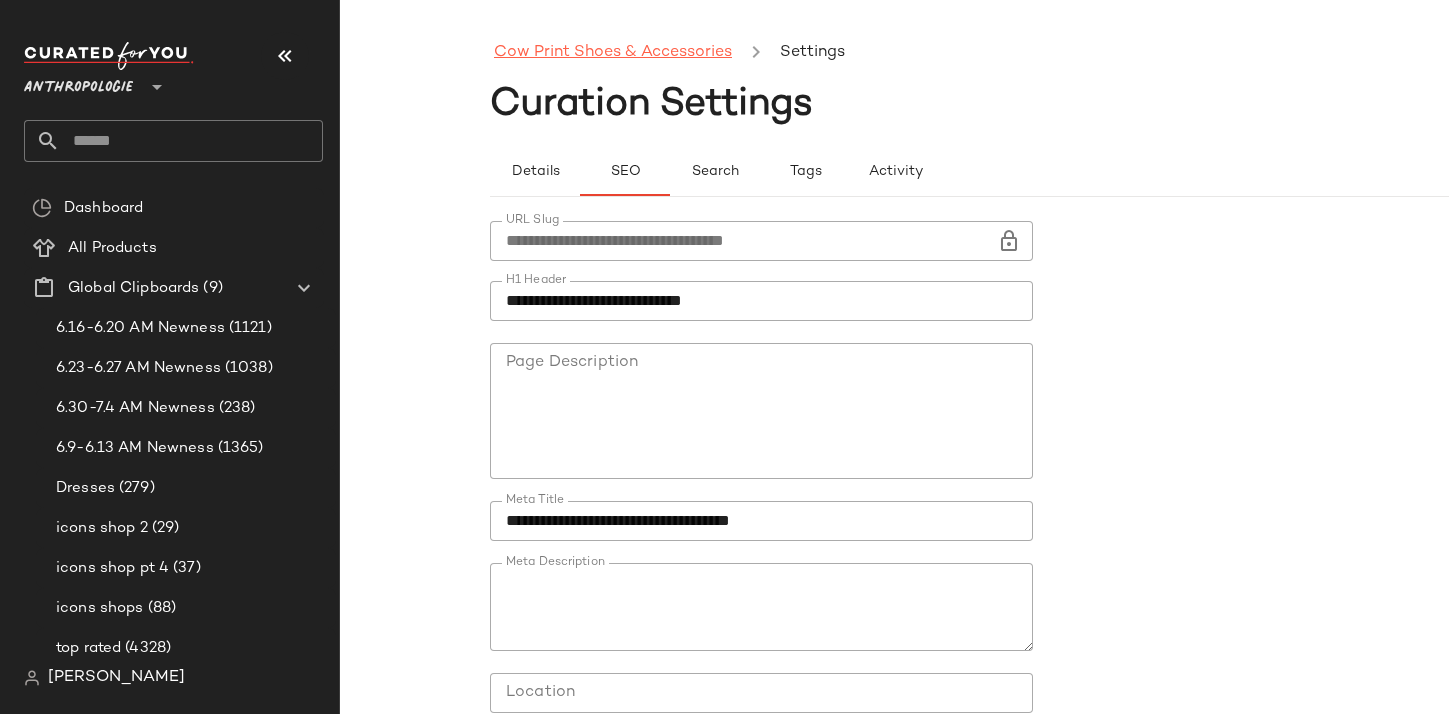 click on "Cow Print Shoes & Accessories" at bounding box center [613, 53] 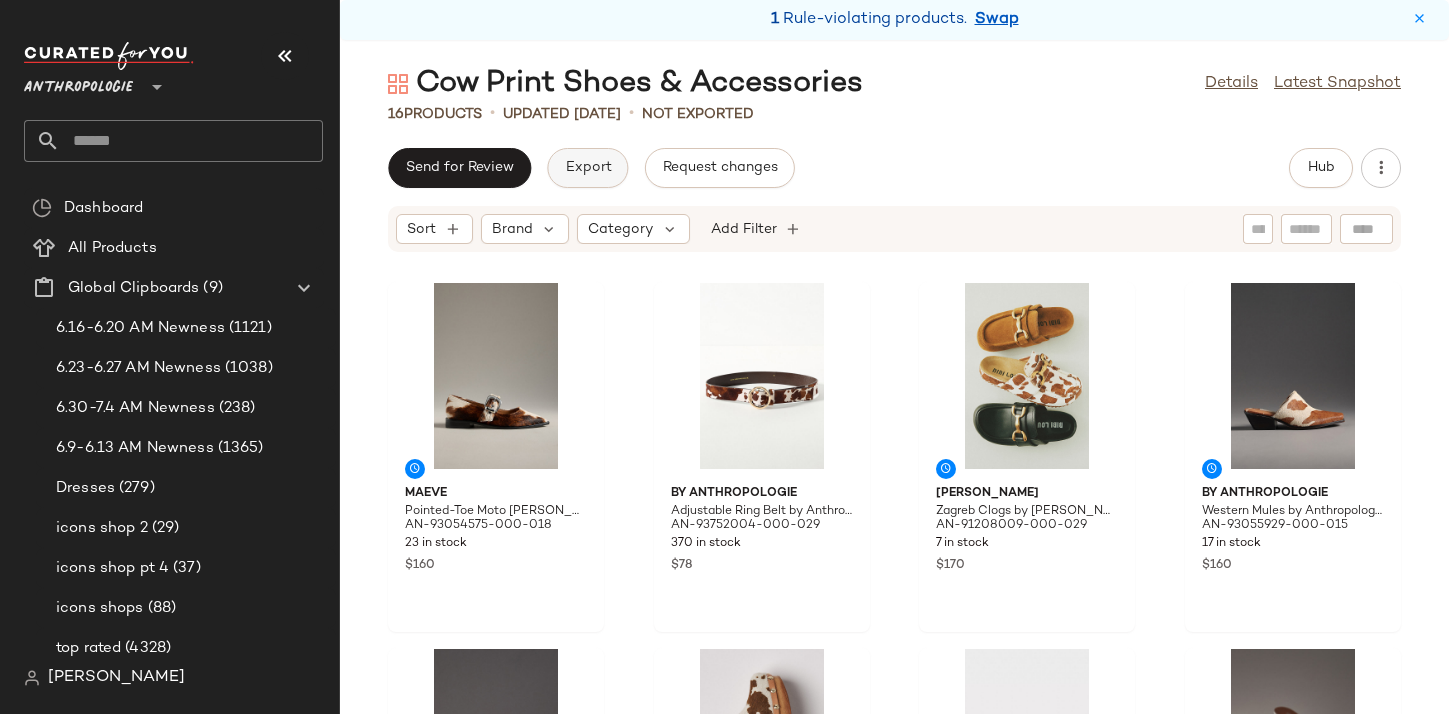 click on "Export" 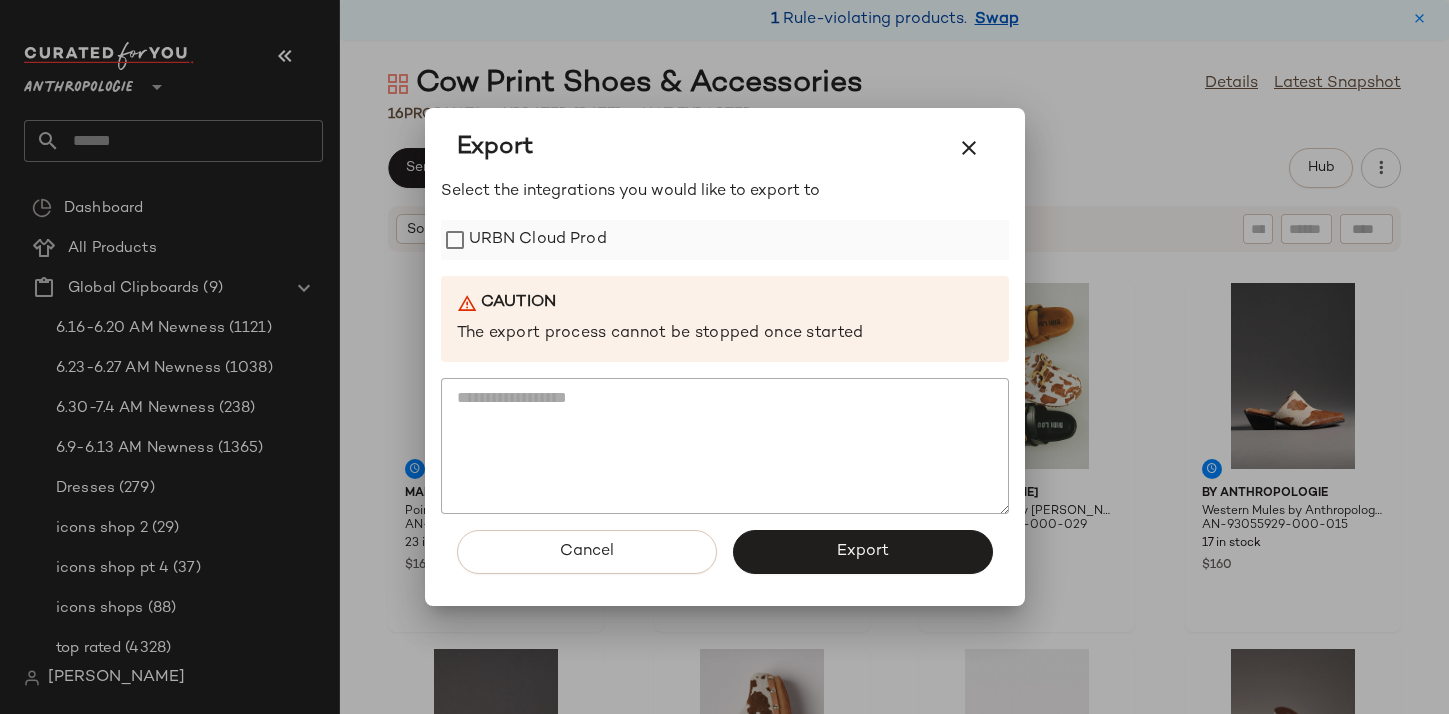click on "URBN Cloud Prod" at bounding box center (538, 240) 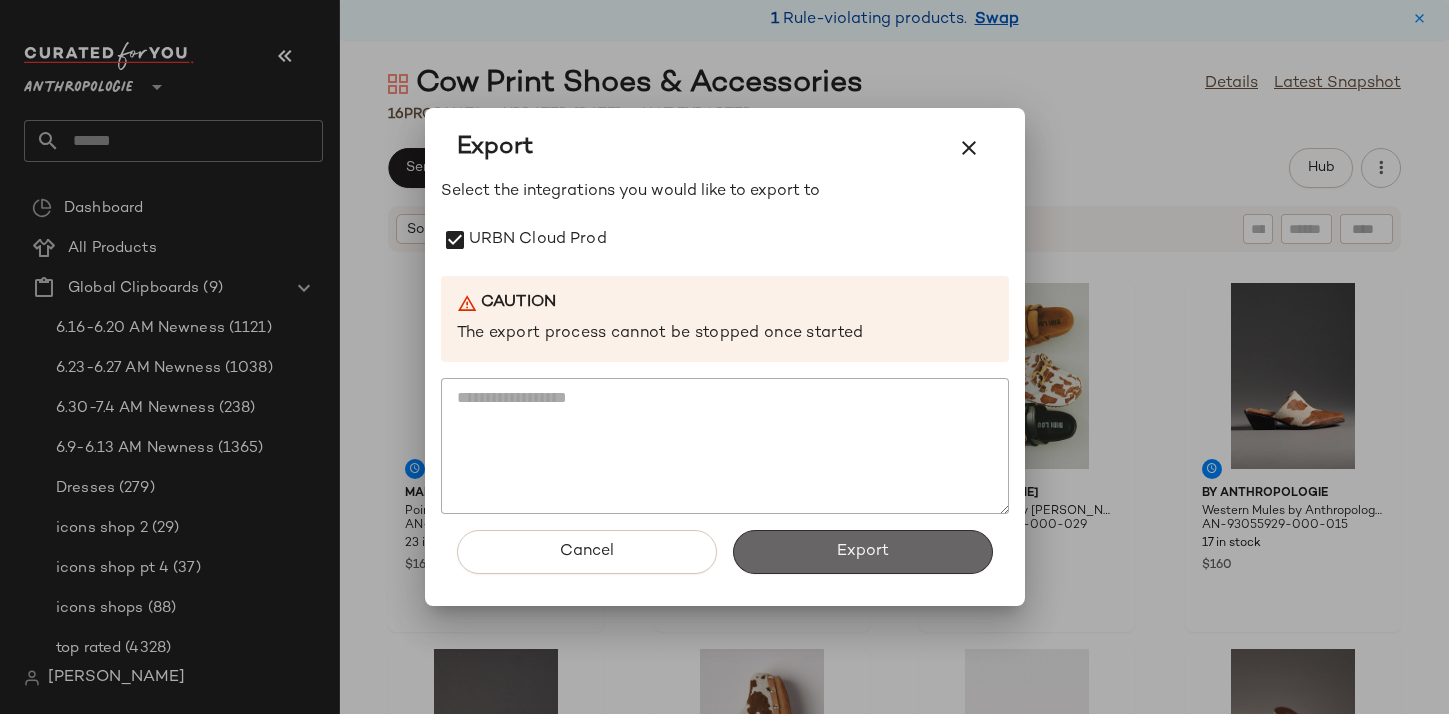 click on "Export" 